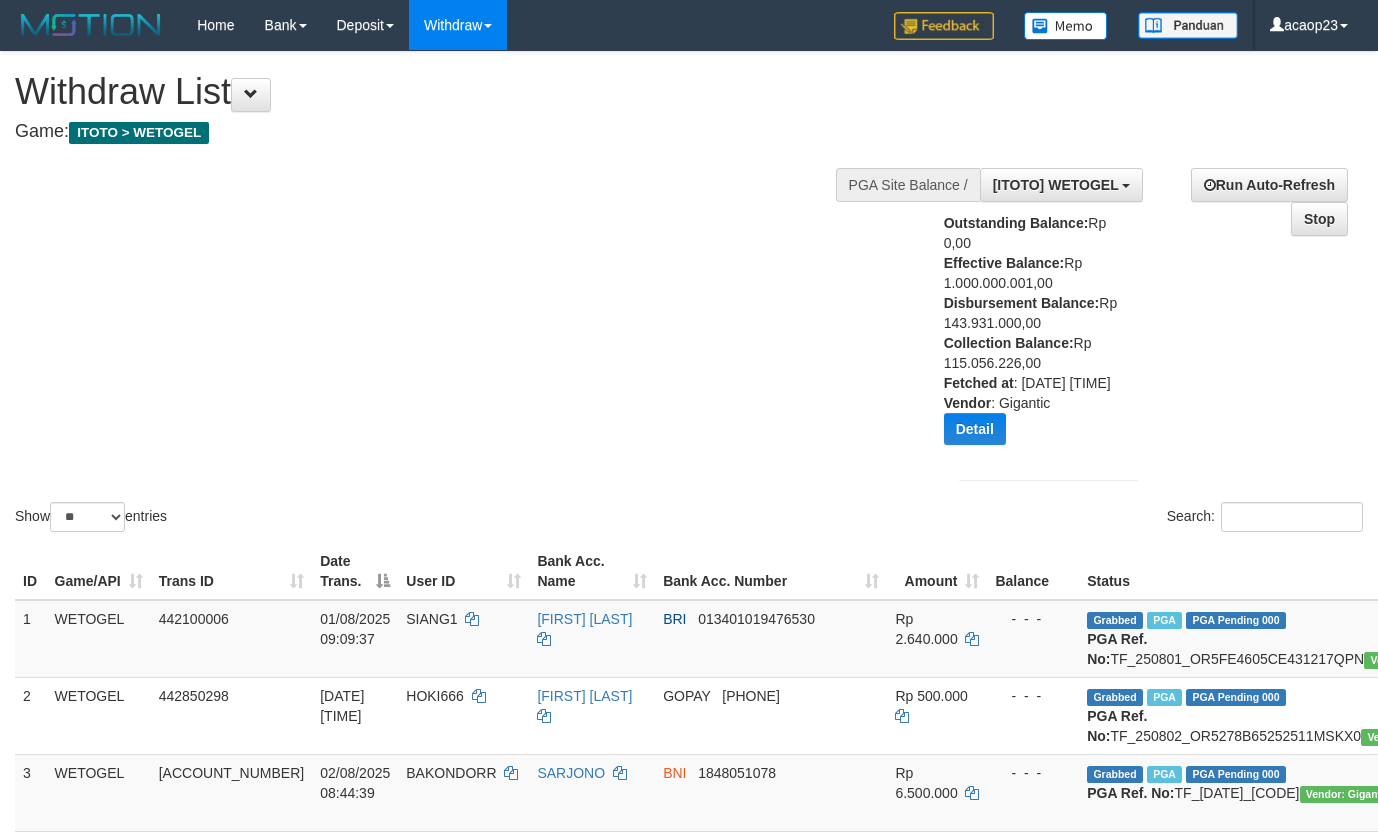 select on "***" 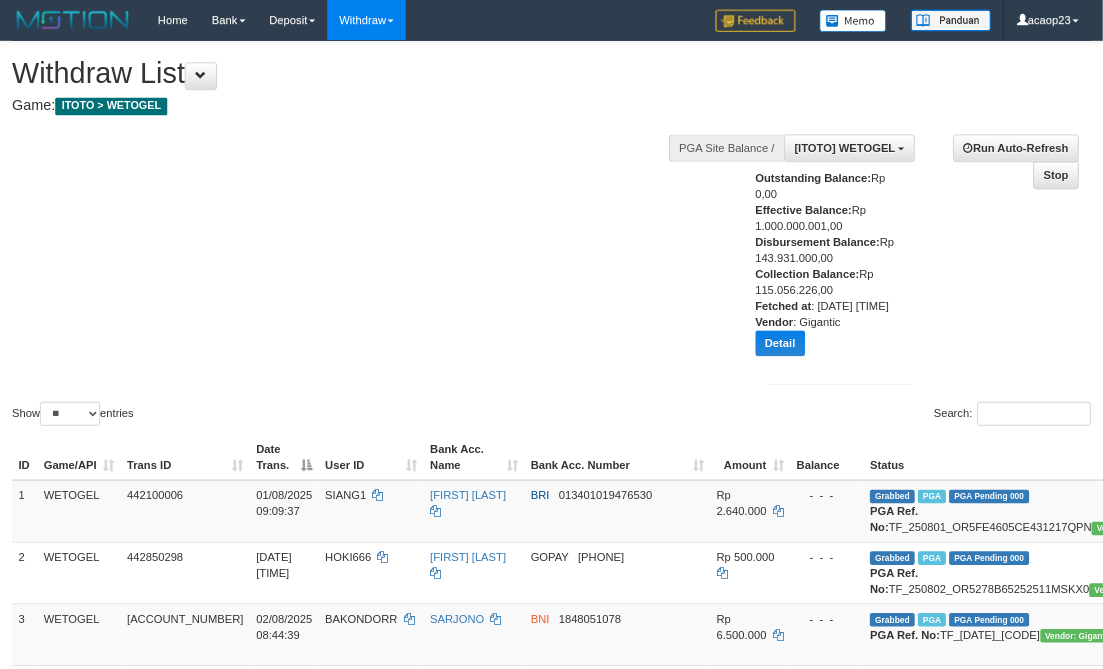 scroll, scrollTop: 750, scrollLeft: 61, axis: both 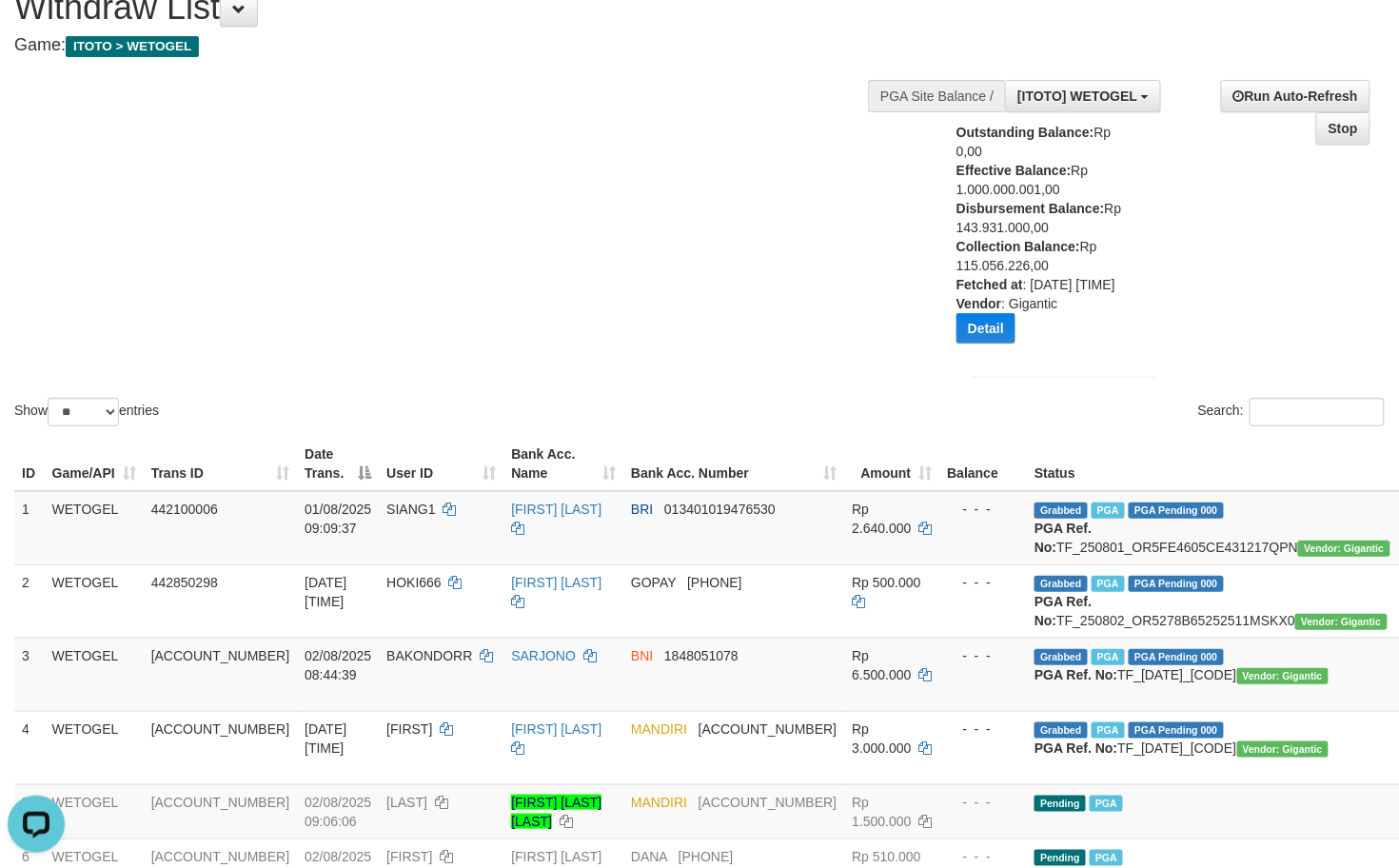 click on "Show  ** ** ** ***  entries Search:" at bounding box center [700, 200] 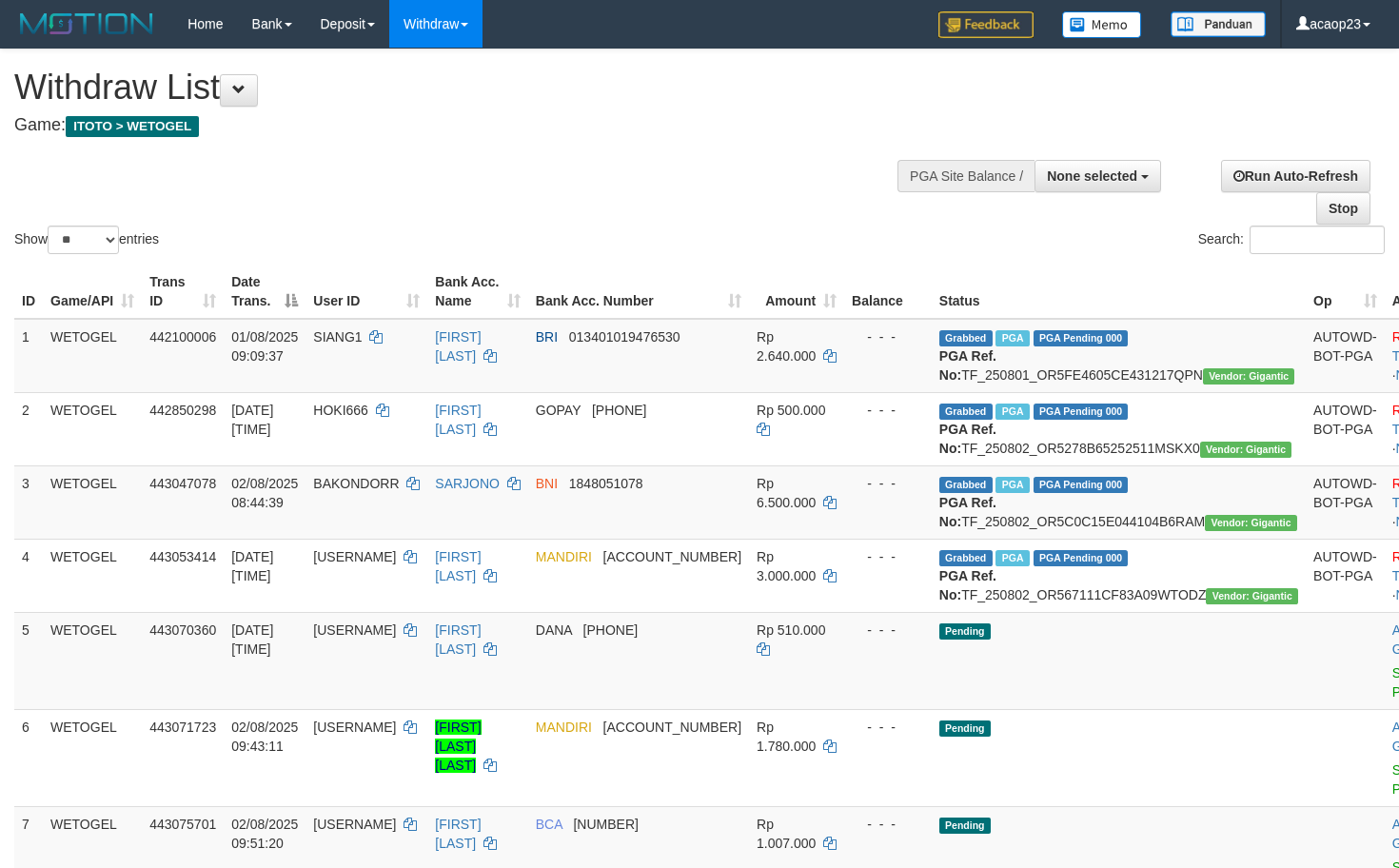 select 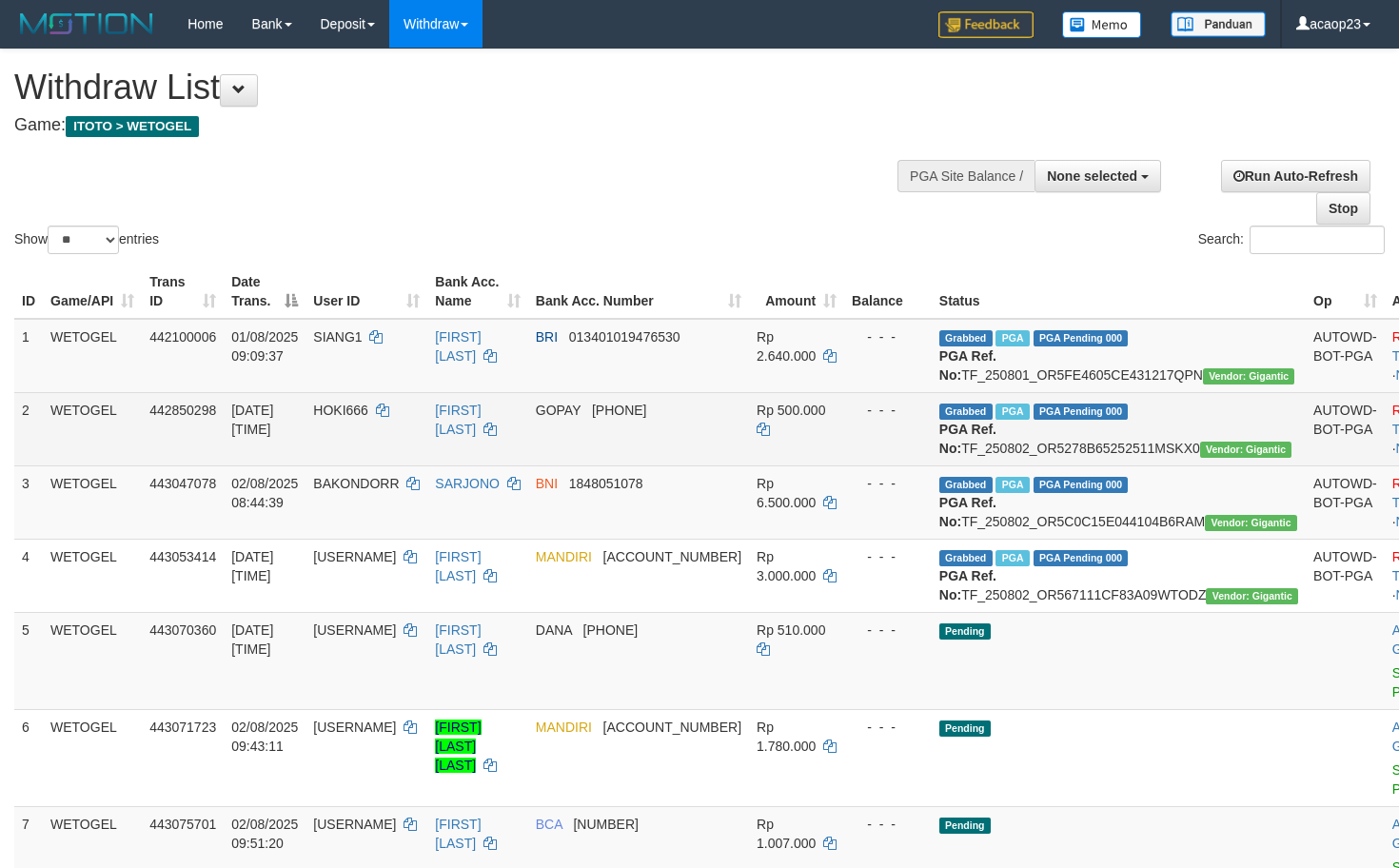 scroll, scrollTop: 81, scrollLeft: 0, axis: vertical 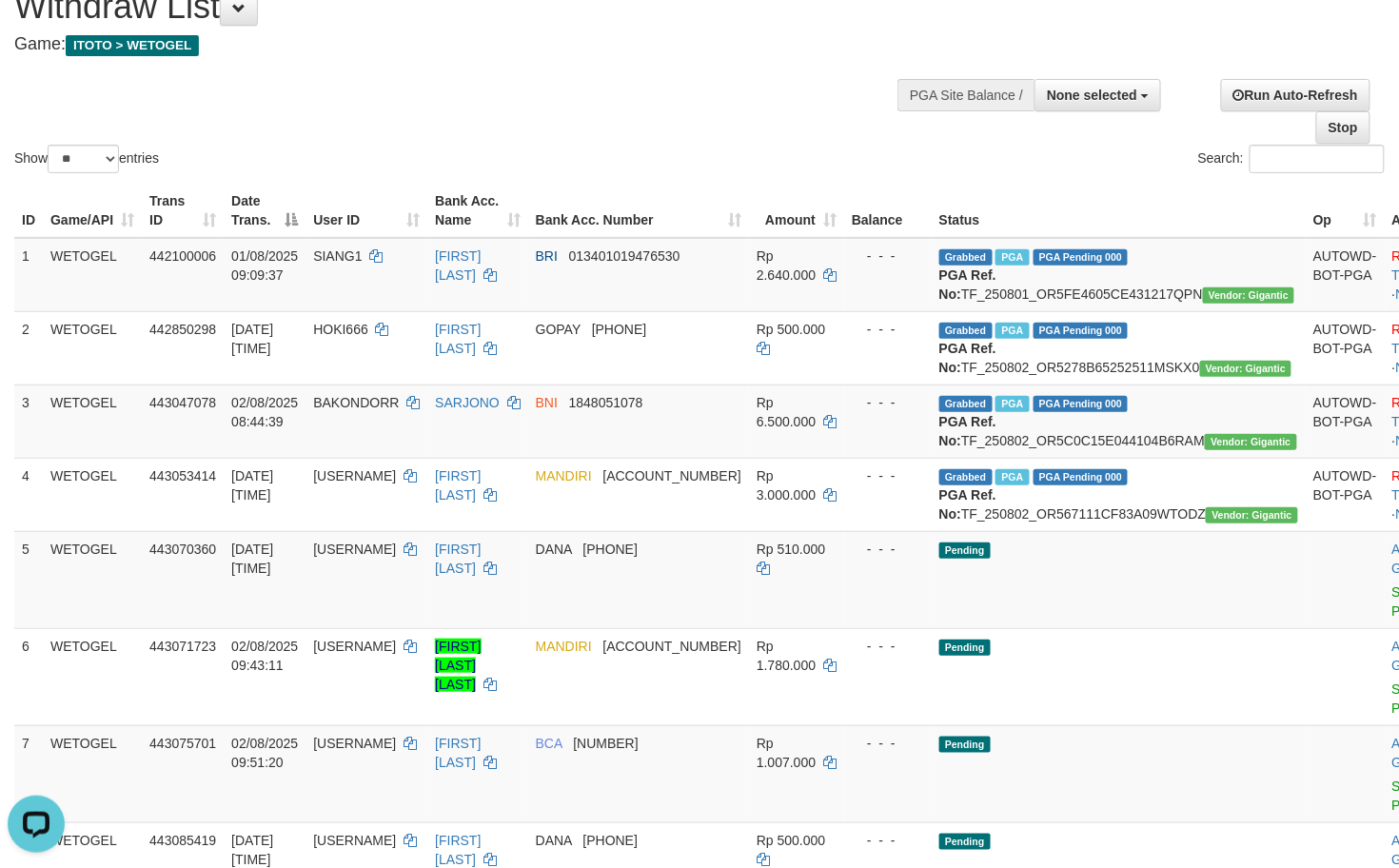 click on "Show  ** ** ** ***  entries Search:" at bounding box center (700, 72) 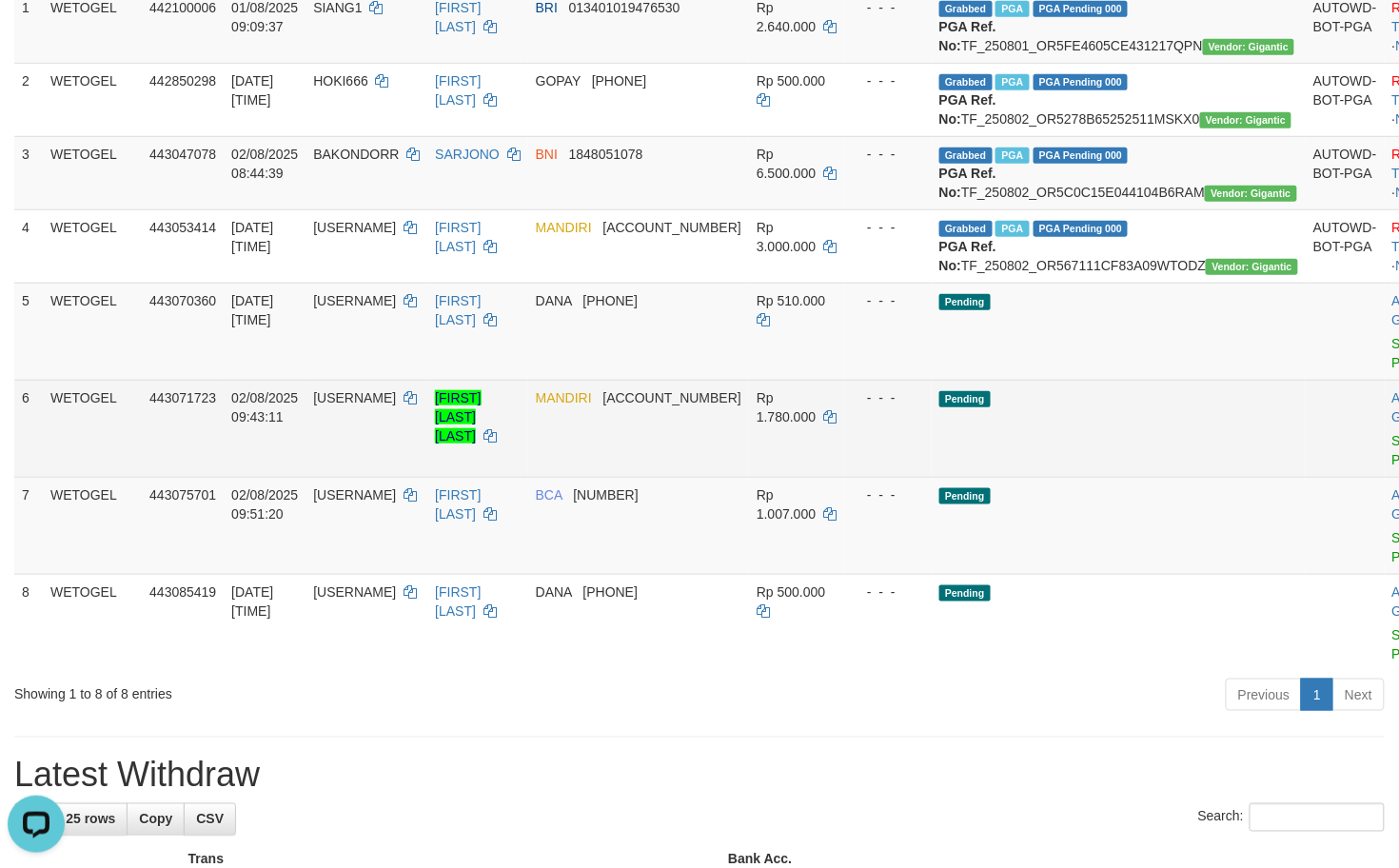 scroll, scrollTop: 335, scrollLeft: 0, axis: vertical 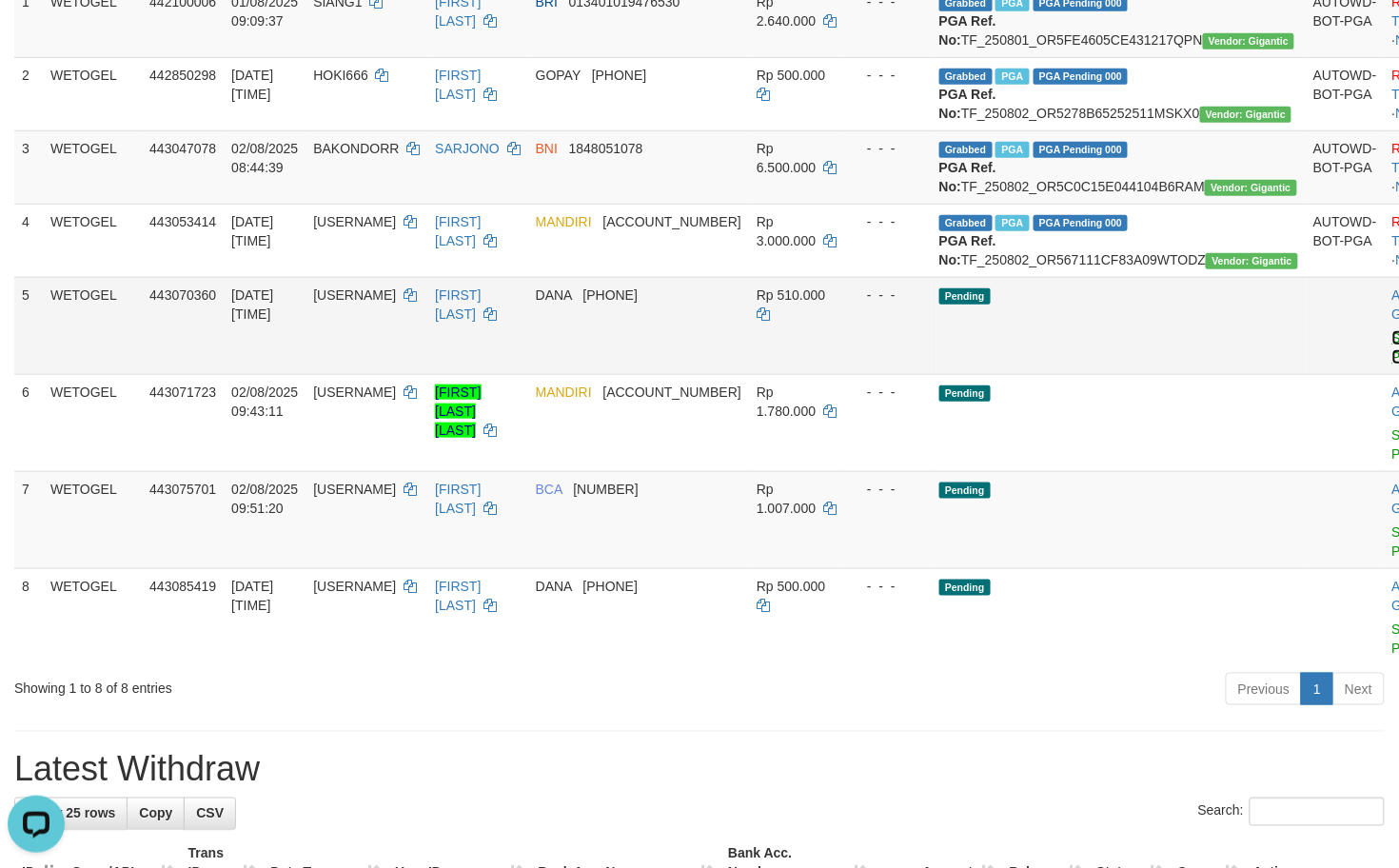 click on "Send PGA" at bounding box center (1408, 347) 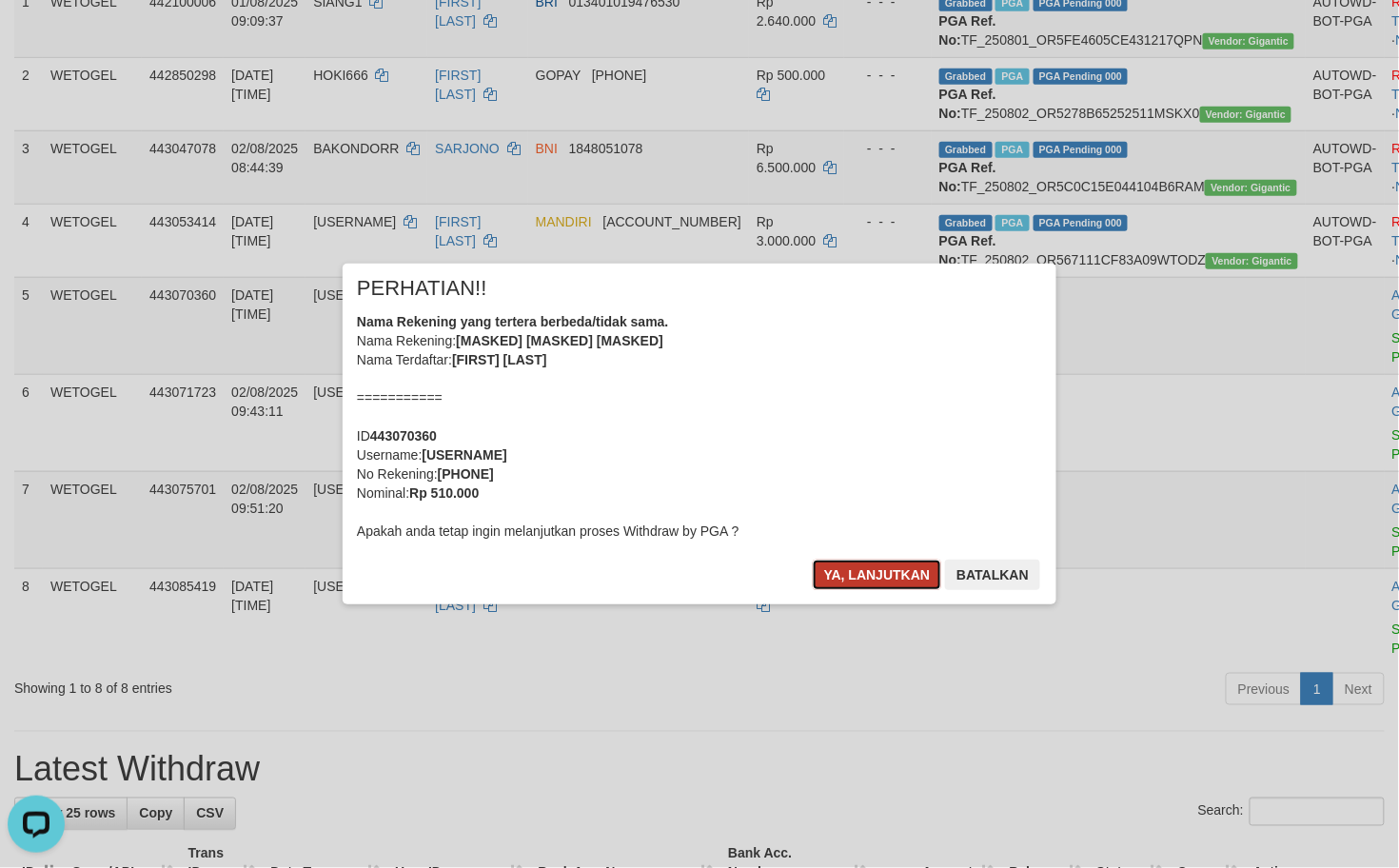 click on "Ya, lanjutkan" at bounding box center [877, 575] 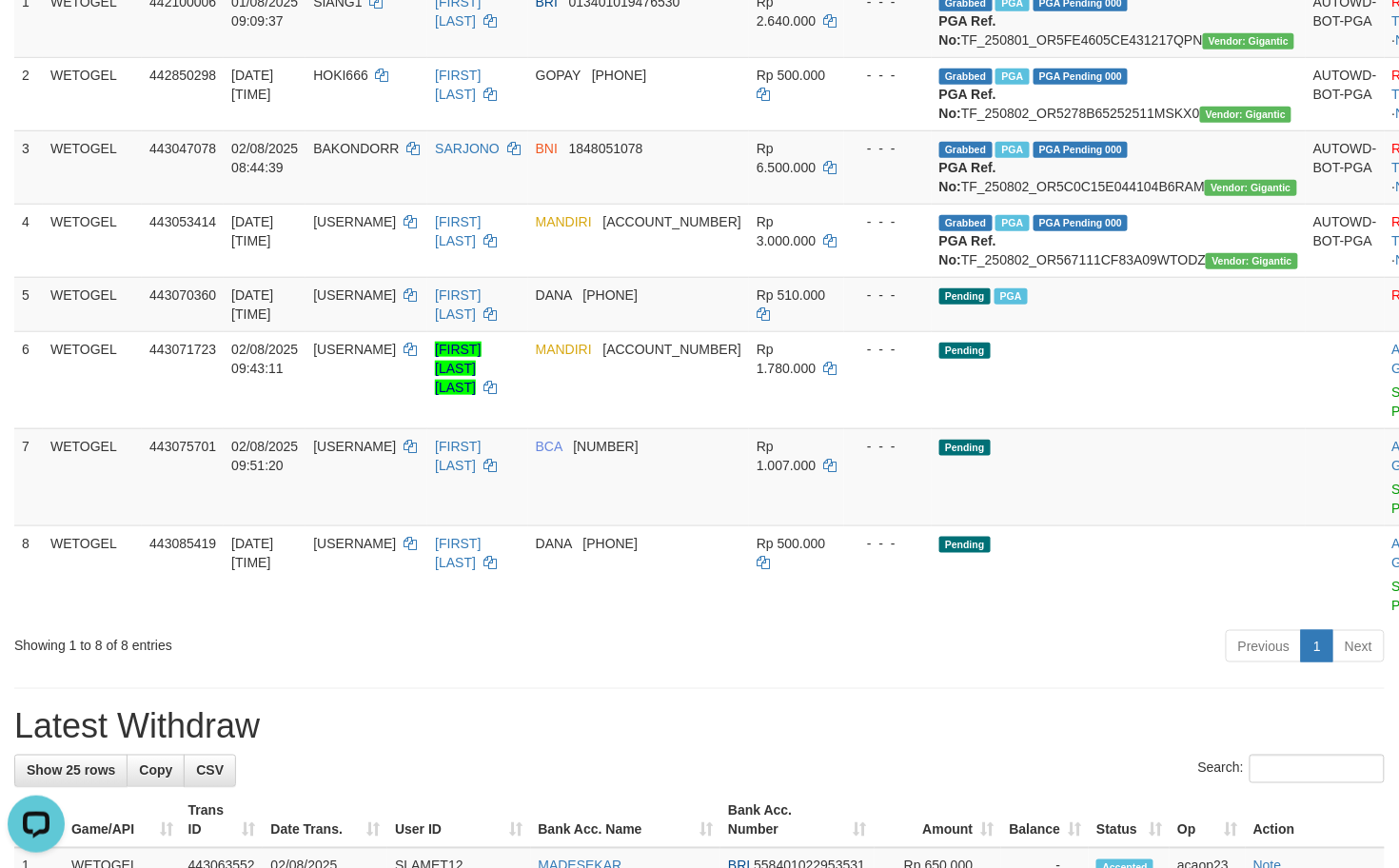 drag, startPoint x: 963, startPoint y: 731, endPoint x: 956, endPoint y: 709, distance: 23.086793 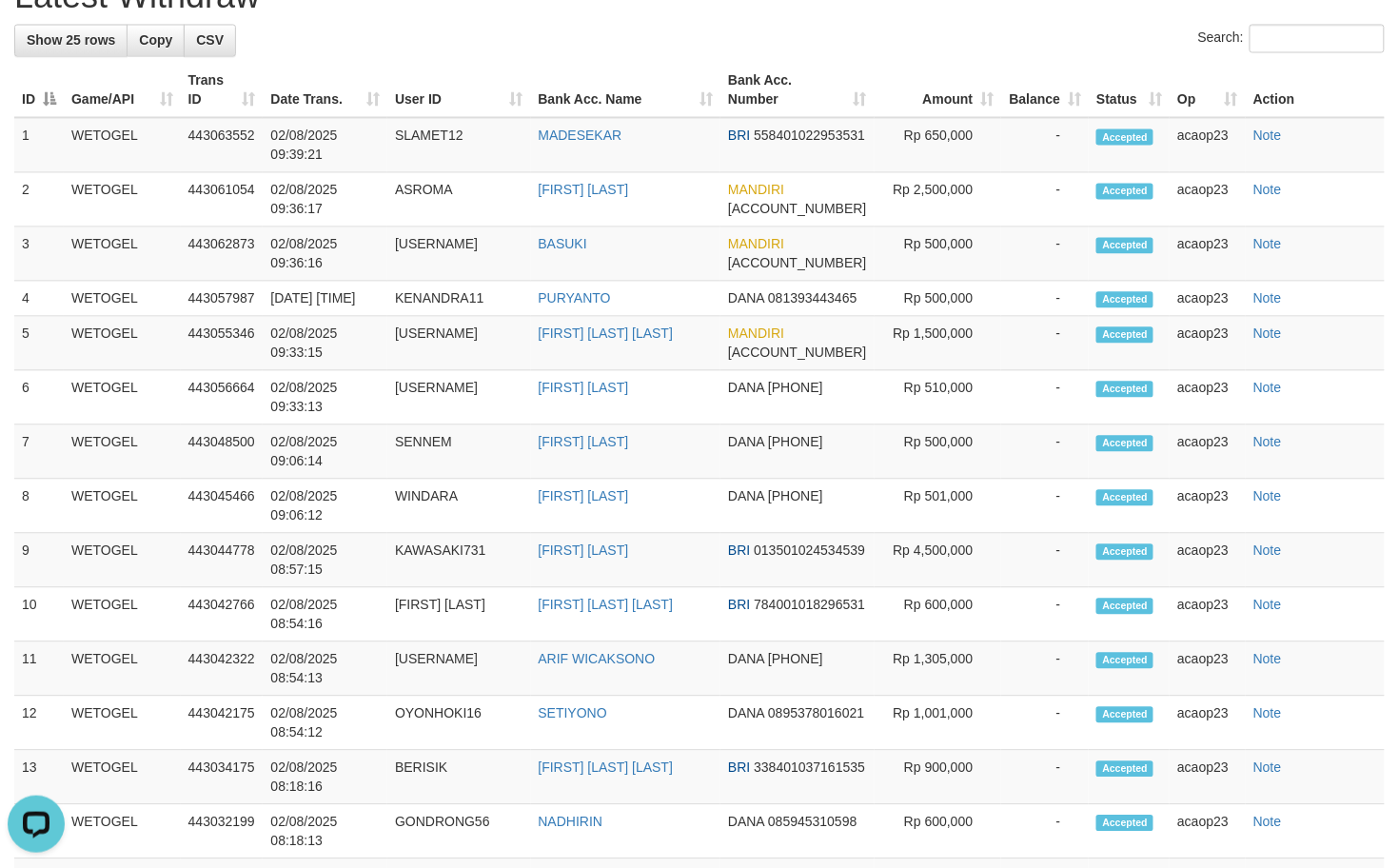 scroll, scrollTop: 328, scrollLeft: 0, axis: vertical 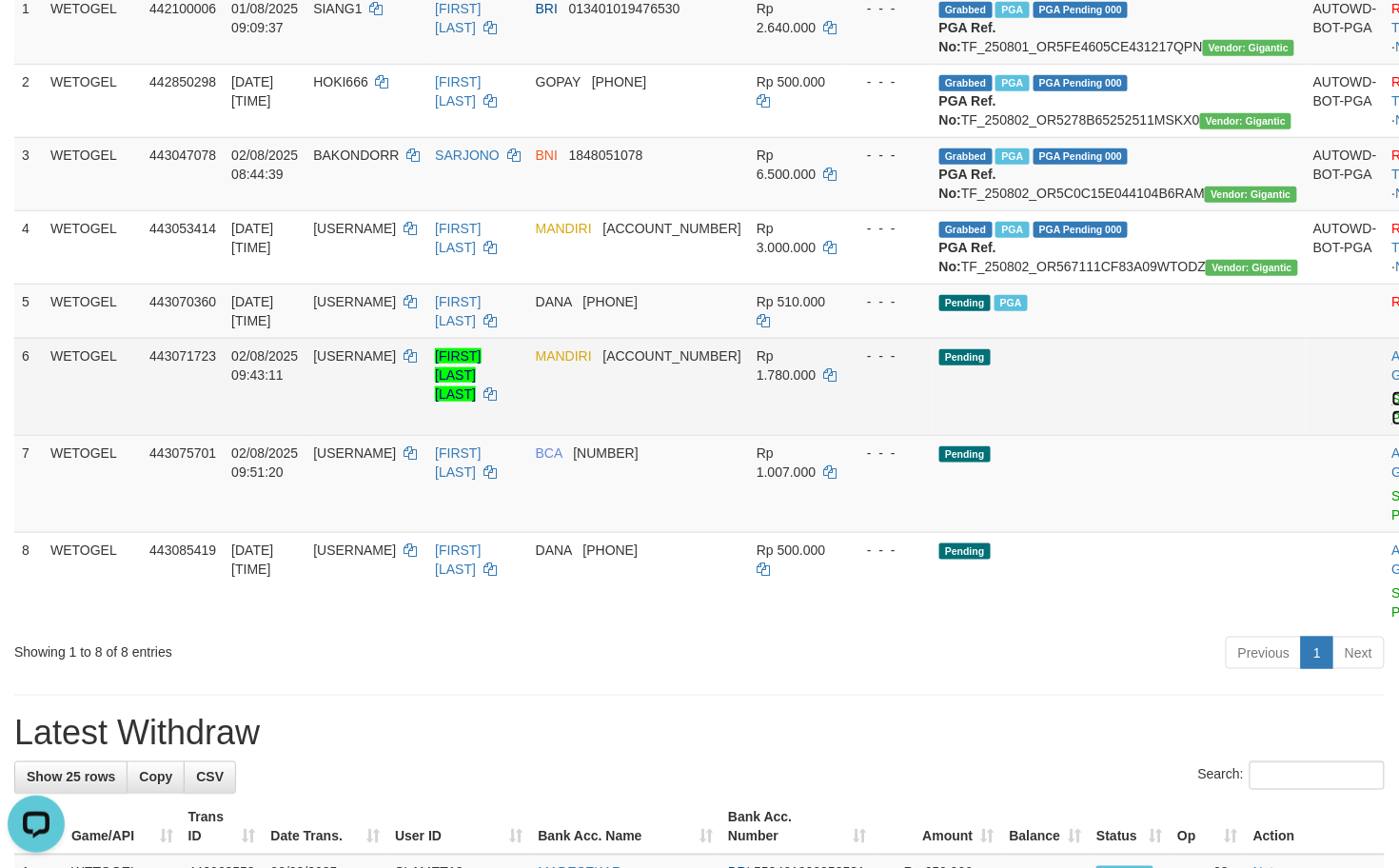 click on "Send PGA" at bounding box center (1408, 408) 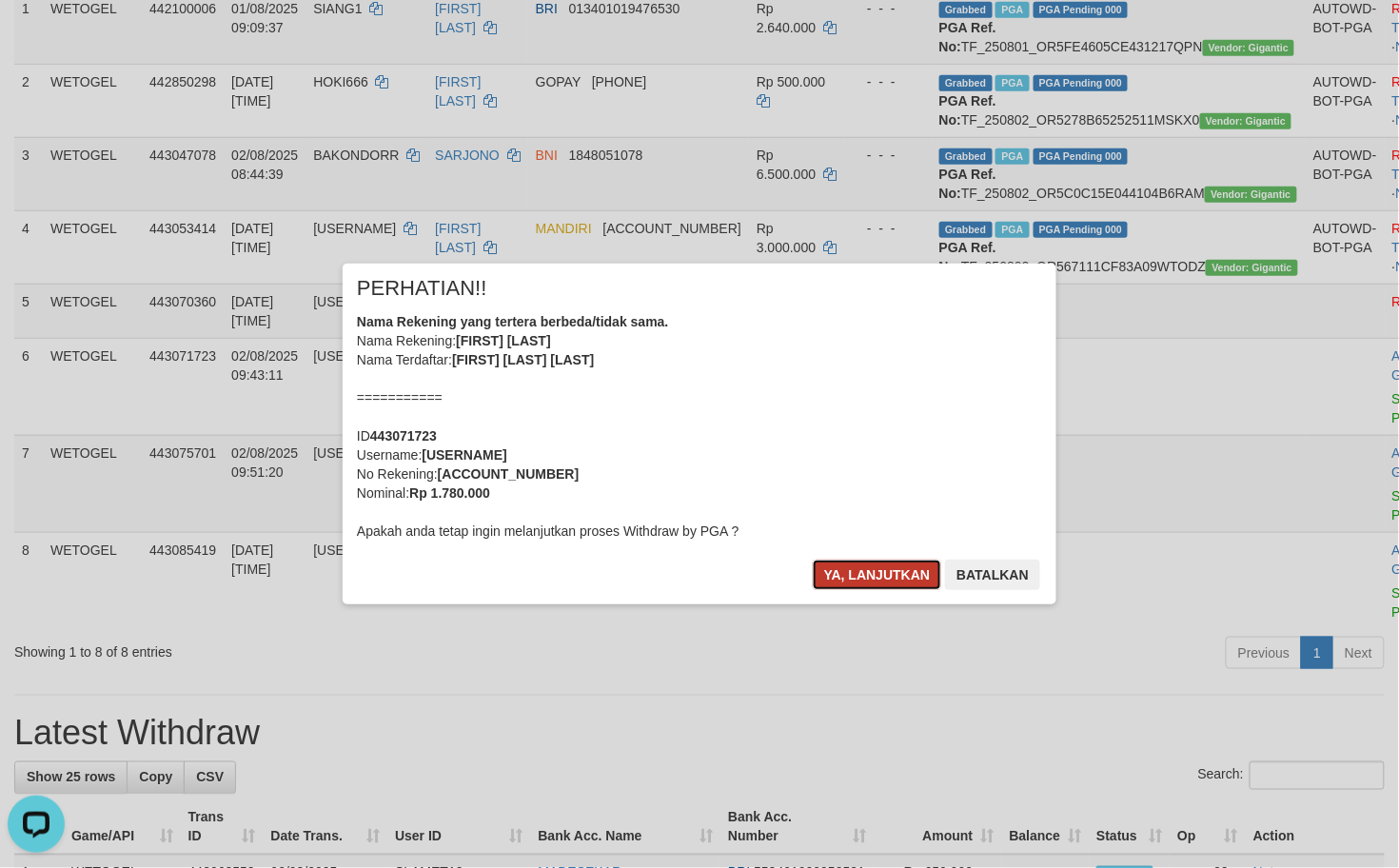 click on "Ya, lanjutkan" at bounding box center (877, 575) 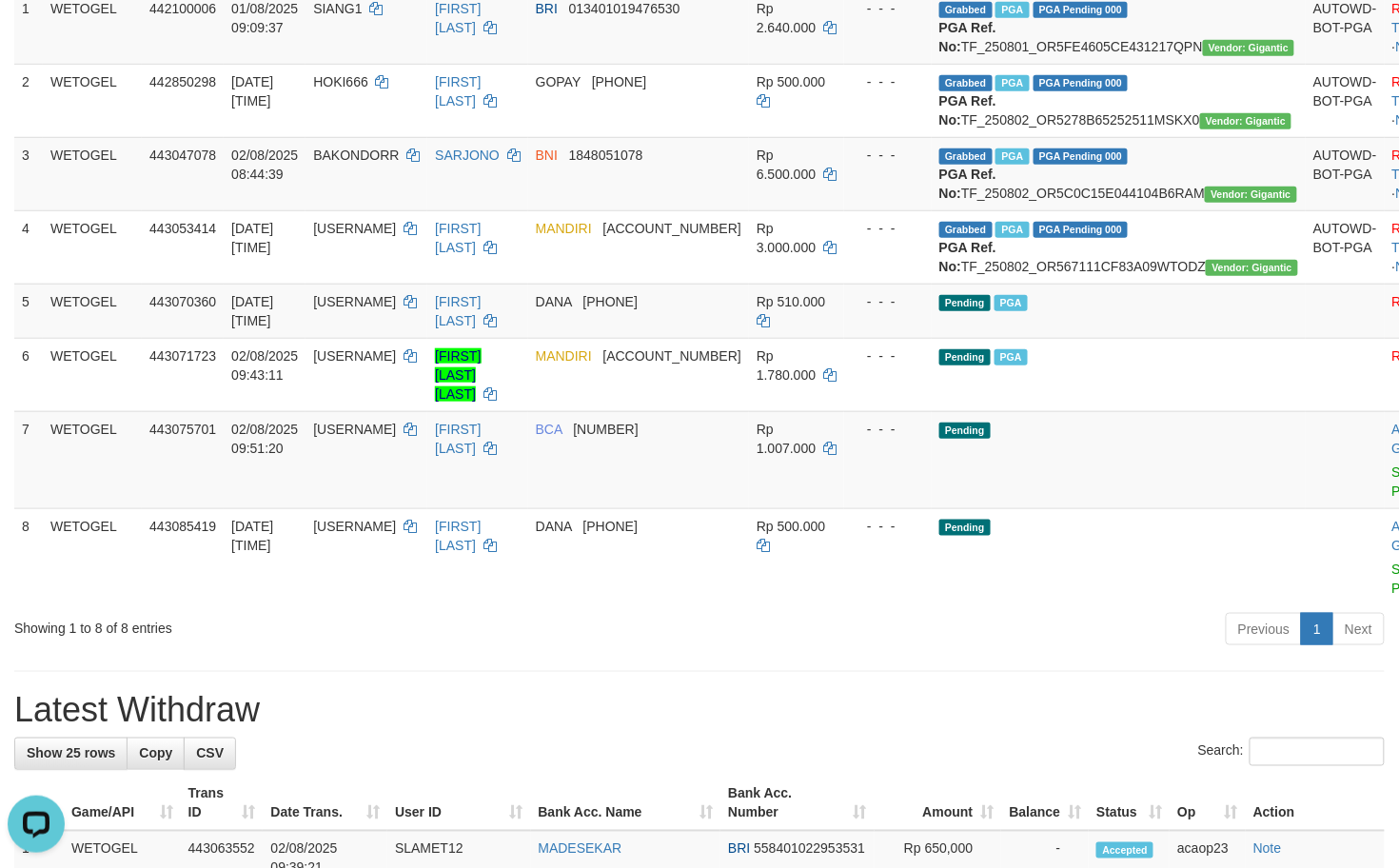 click on "Previous 1 Next" at bounding box center (992, 631) 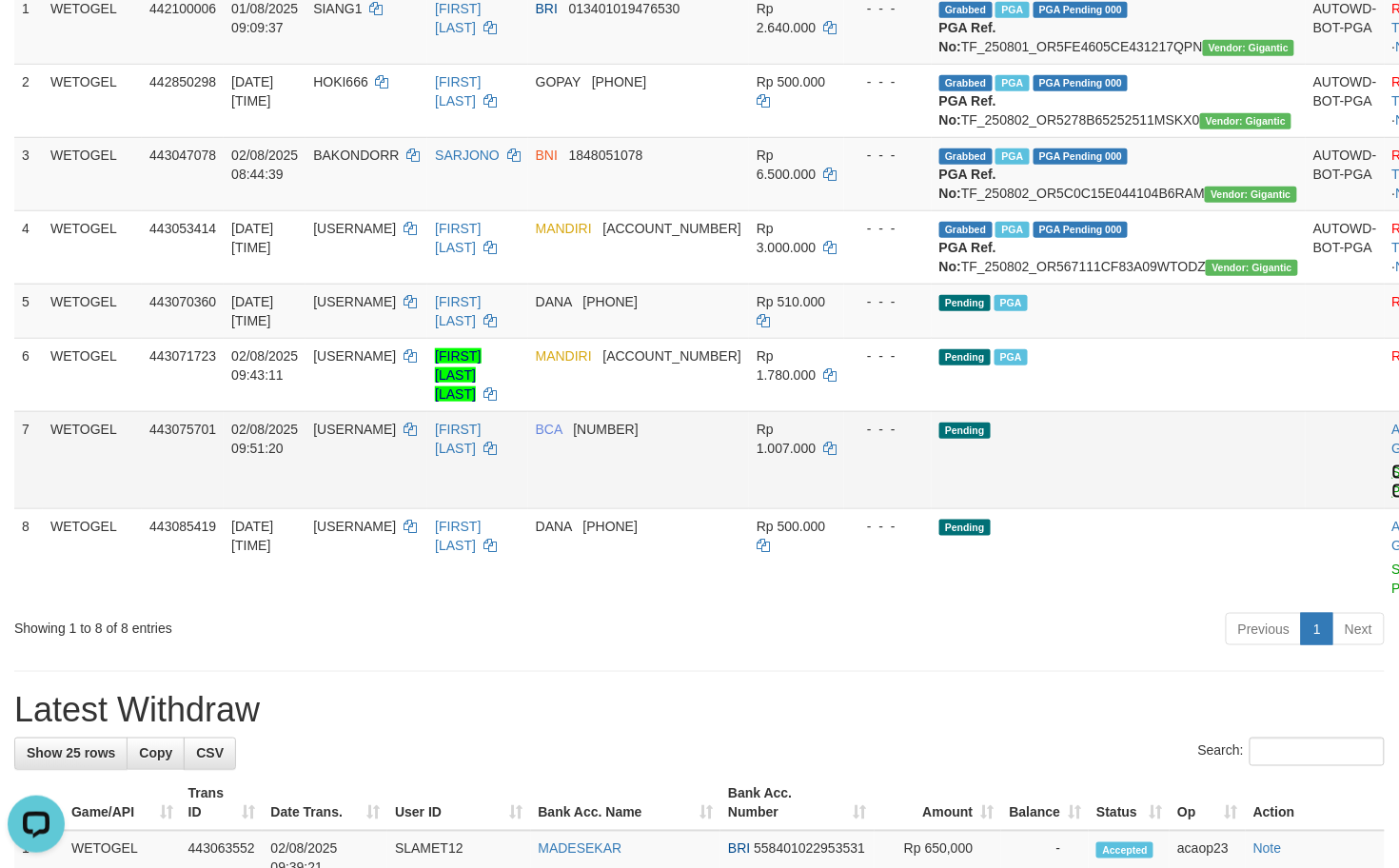 click on "Send PGA" at bounding box center [1408, 482] 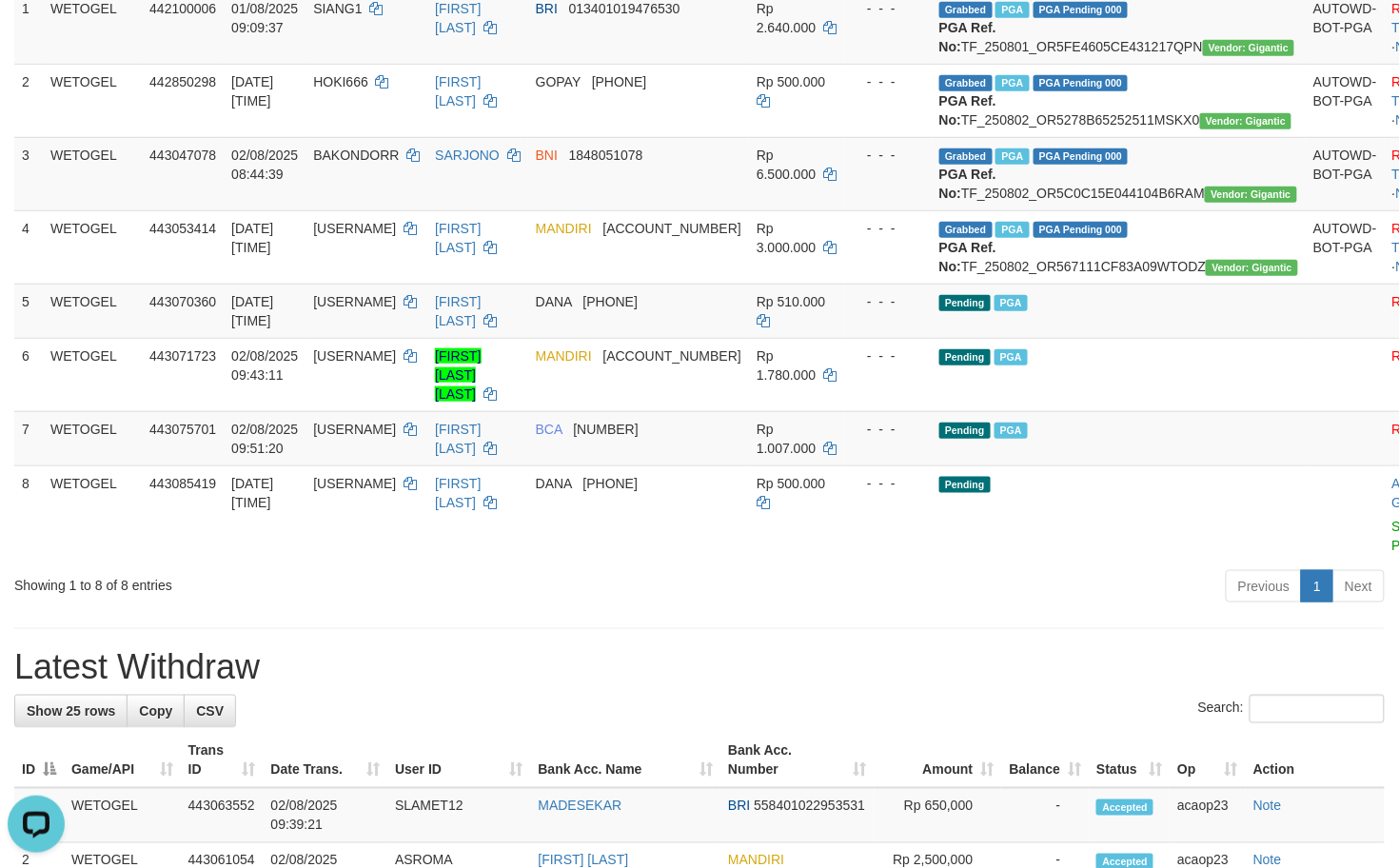 drag, startPoint x: 767, startPoint y: 728, endPoint x: 771, endPoint y: 709, distance: 19.416488 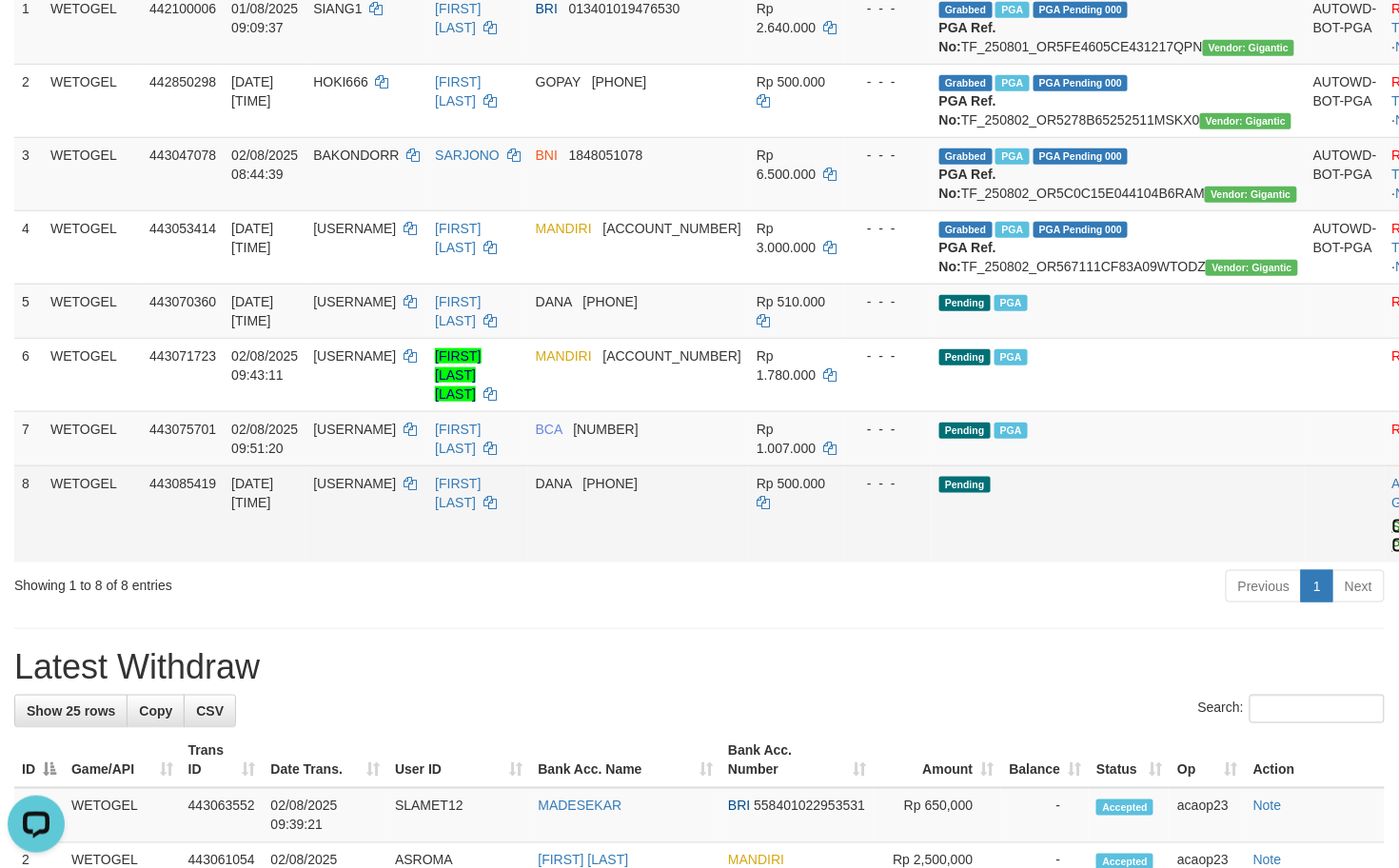 click on "Send PGA" at bounding box center (1408, 536) 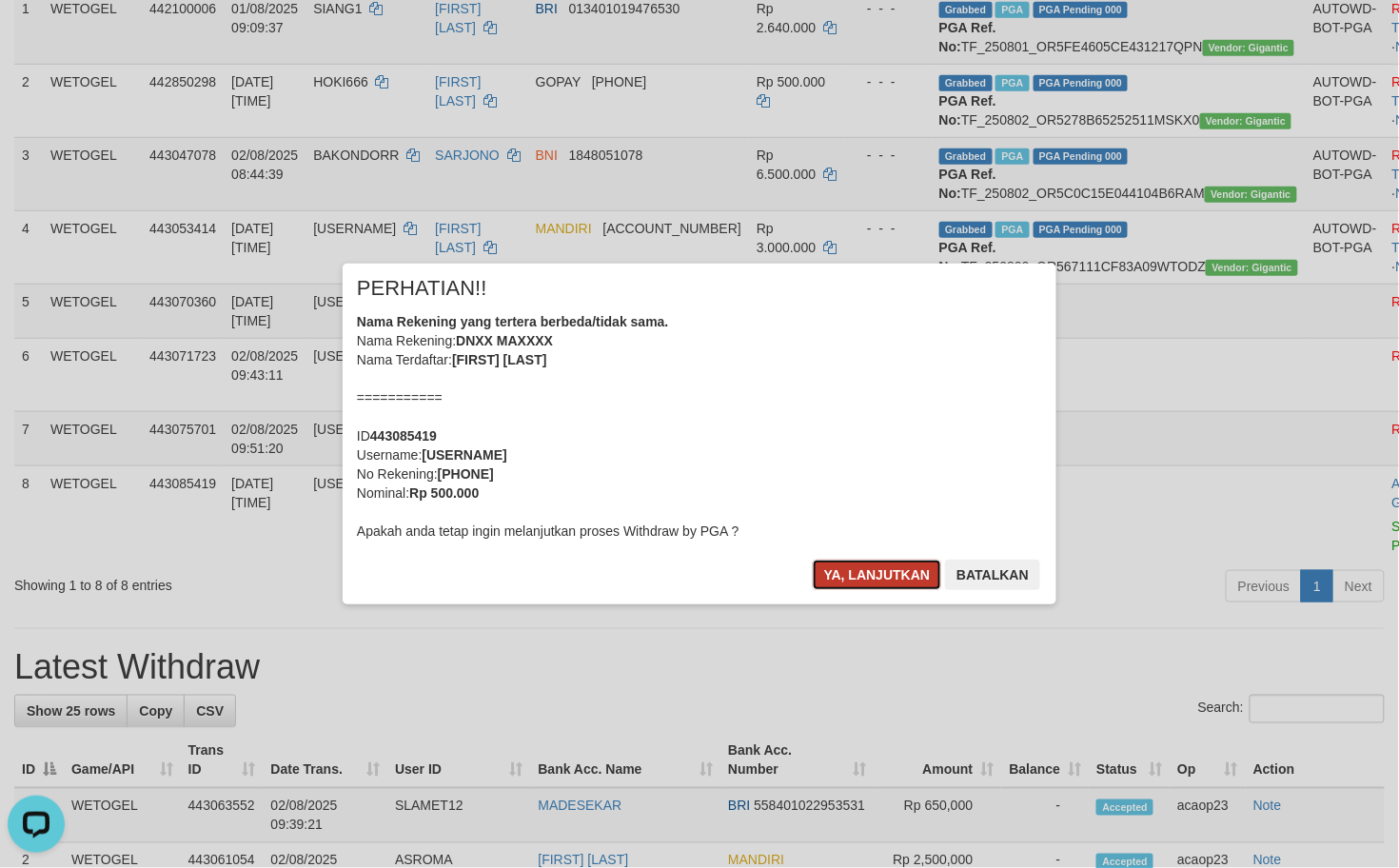 click on "Ya, lanjutkan" at bounding box center [877, 575] 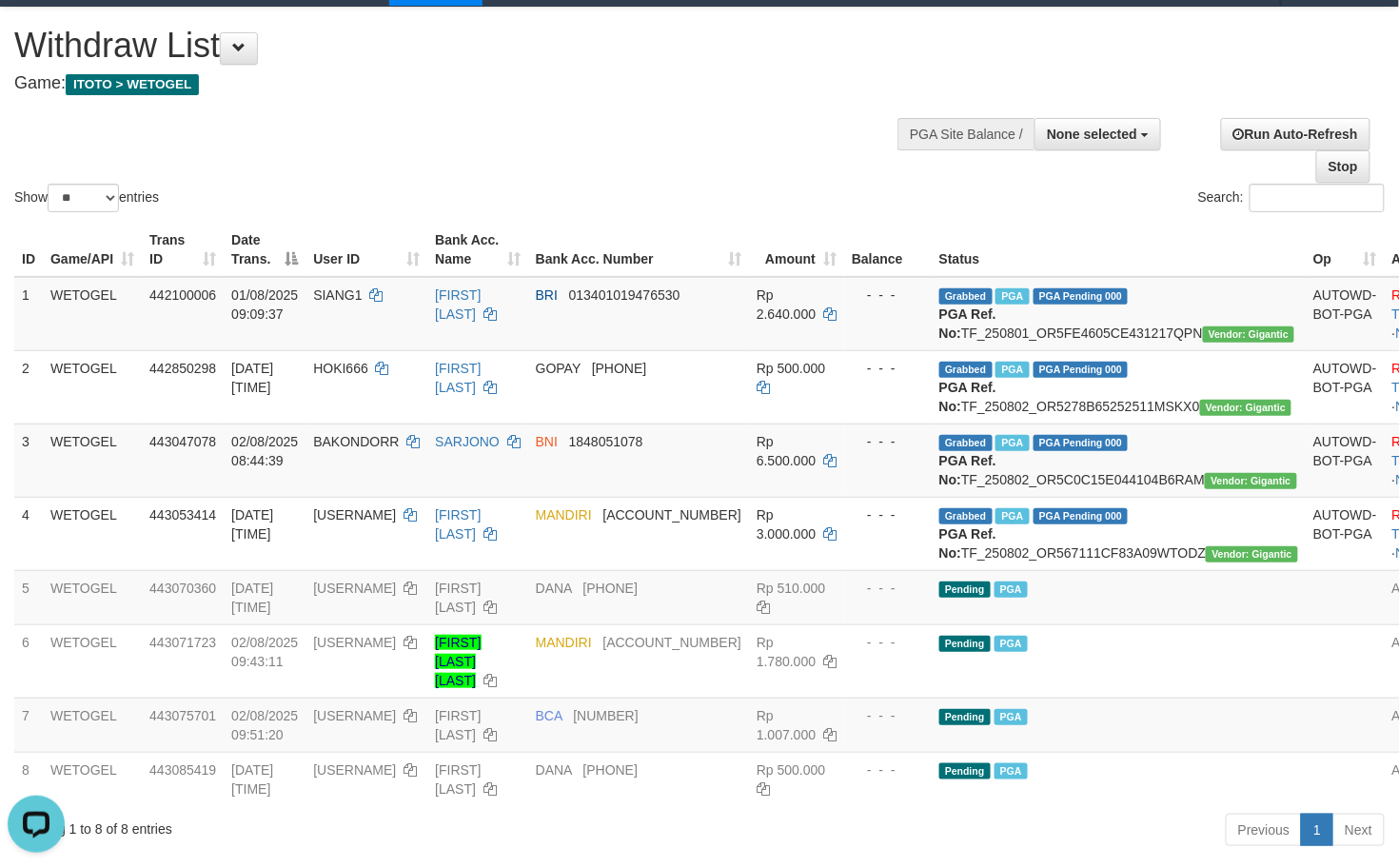 scroll, scrollTop: 0, scrollLeft: 0, axis: both 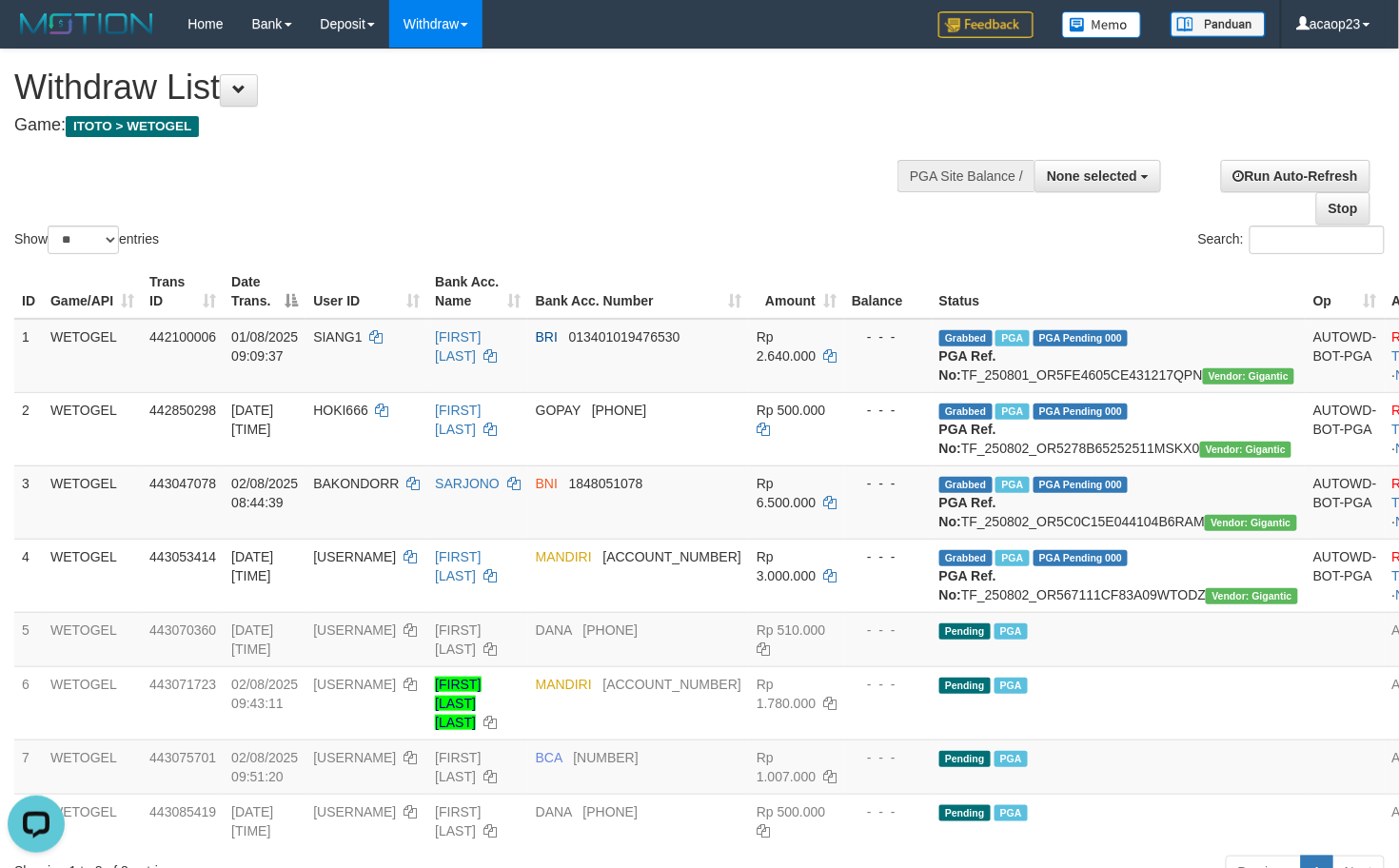 click on "Show  ** ** ** ***  entries Search:" at bounding box center (700, 153) 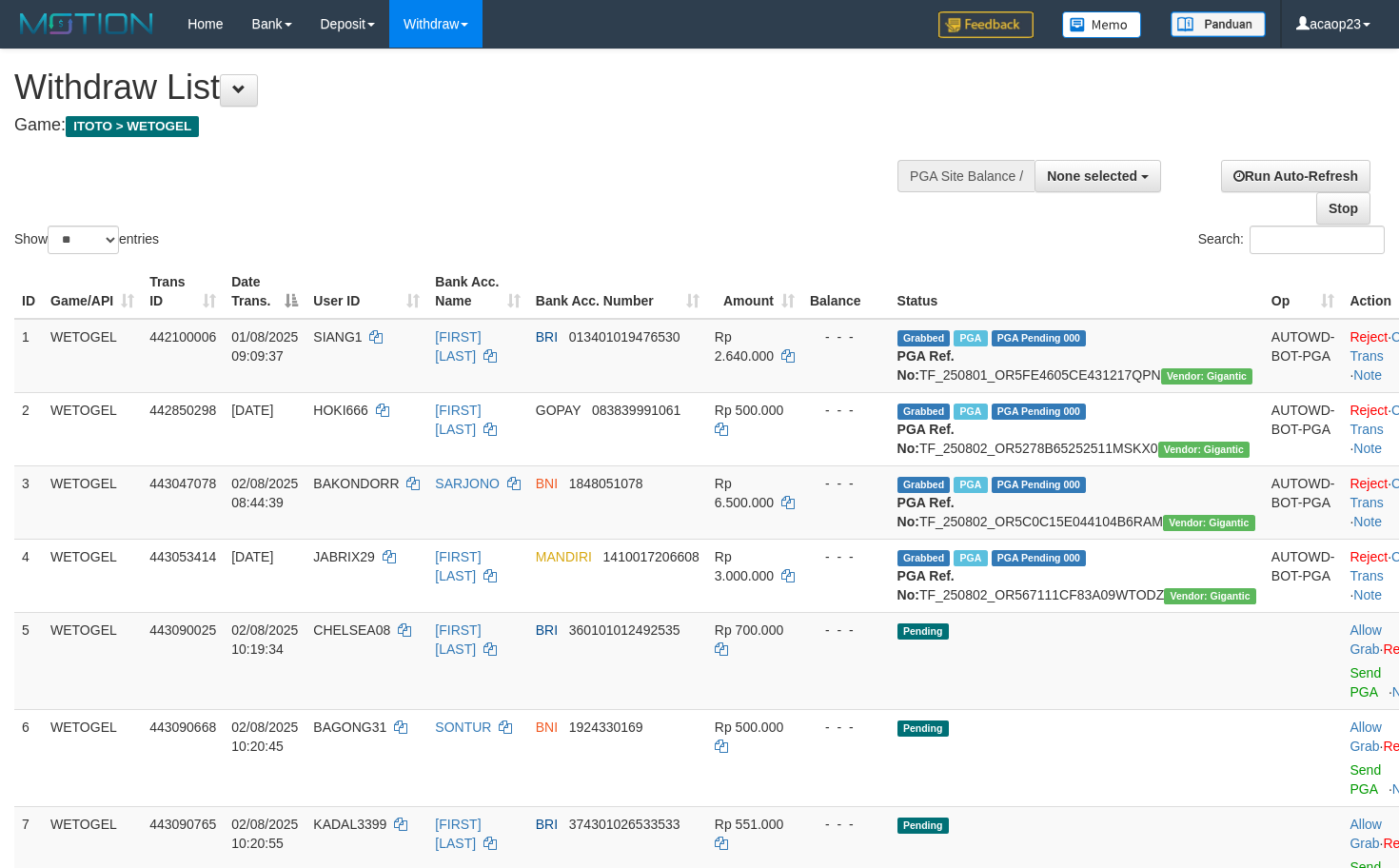 select 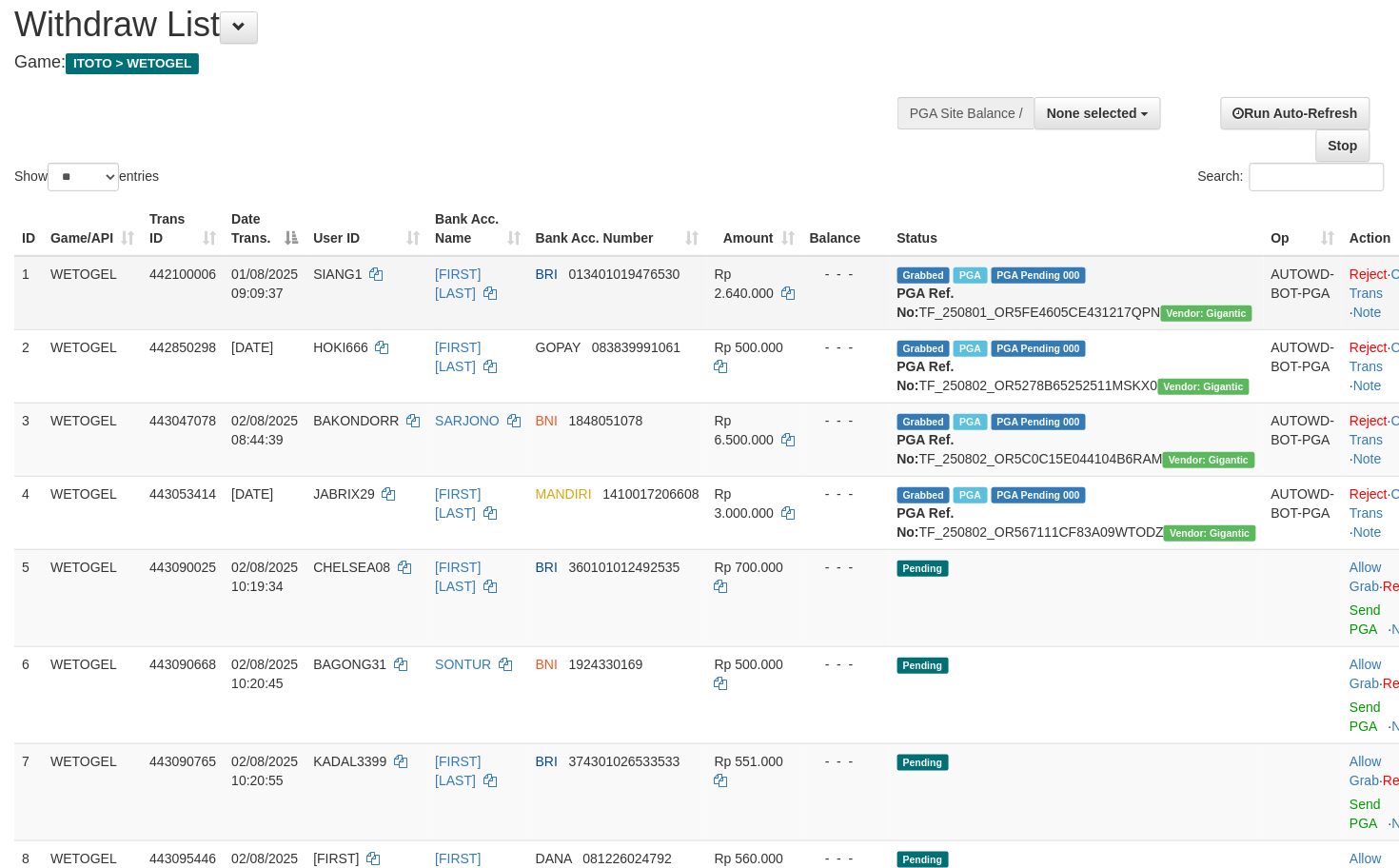 scroll, scrollTop: 253, scrollLeft: 0, axis: vertical 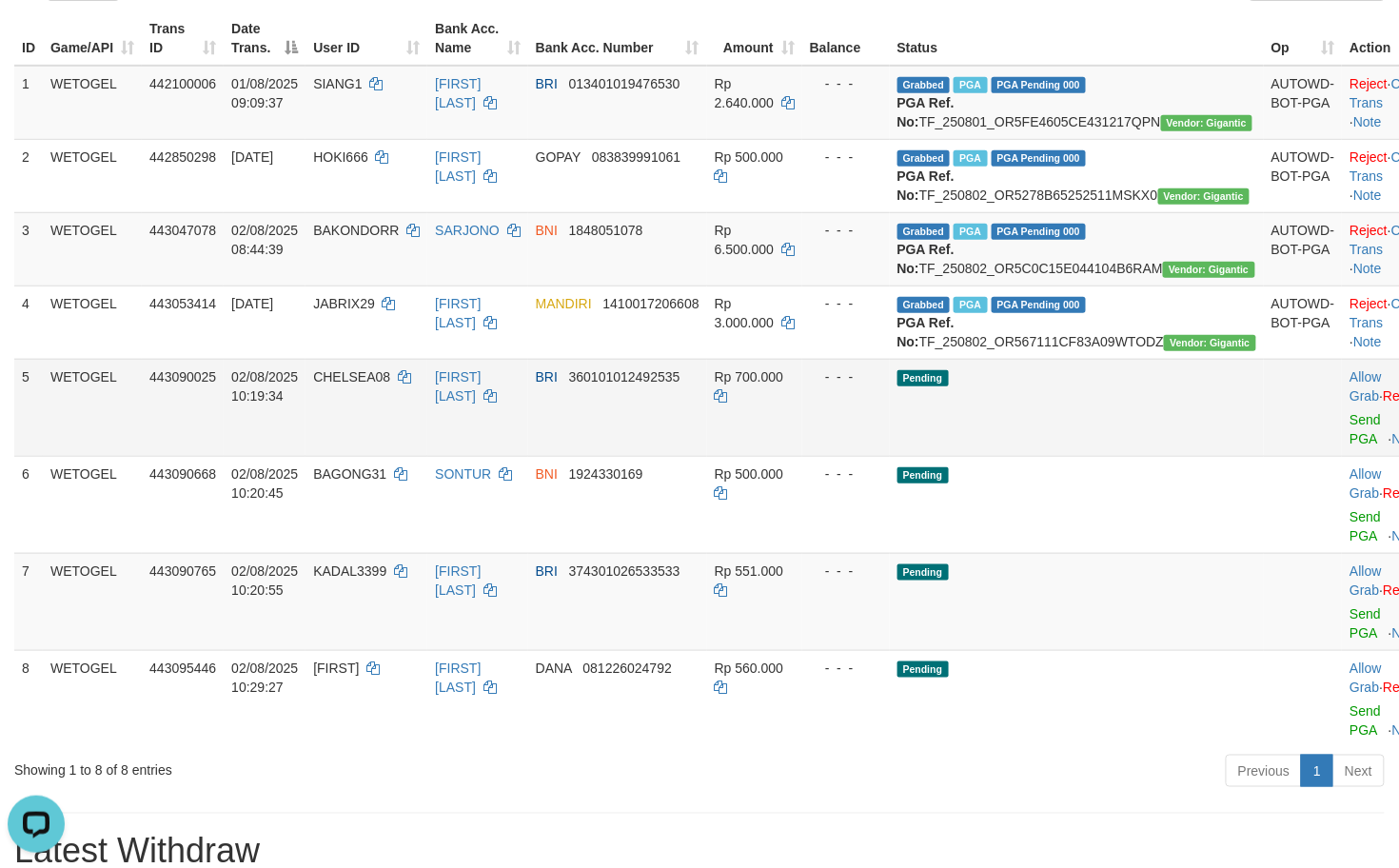 click on "-  -  -" at bounding box center [846, 407] 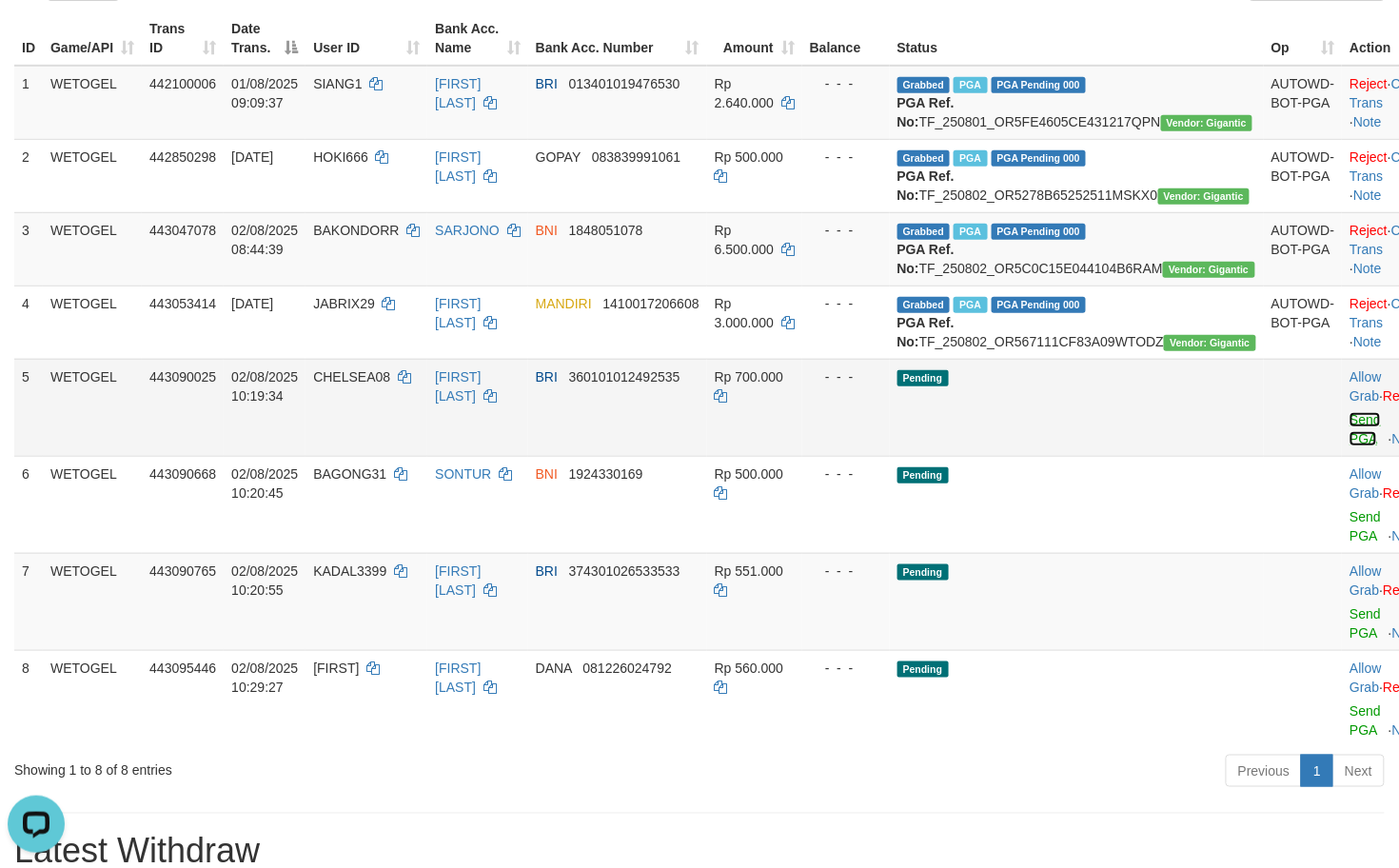 click on "Send PGA" at bounding box center (1365, 429) 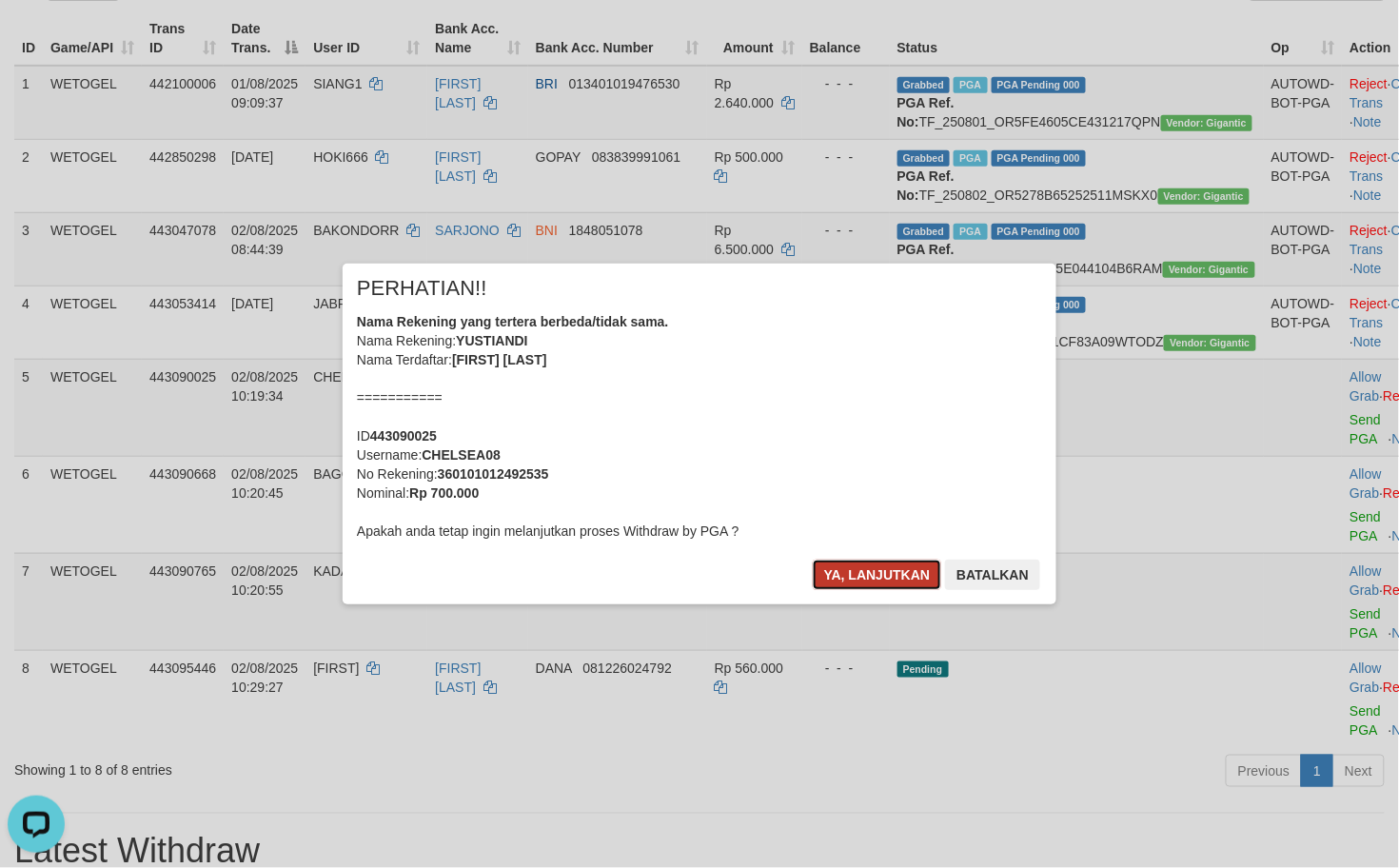 click on "Ya, lanjutkan" at bounding box center (877, 575) 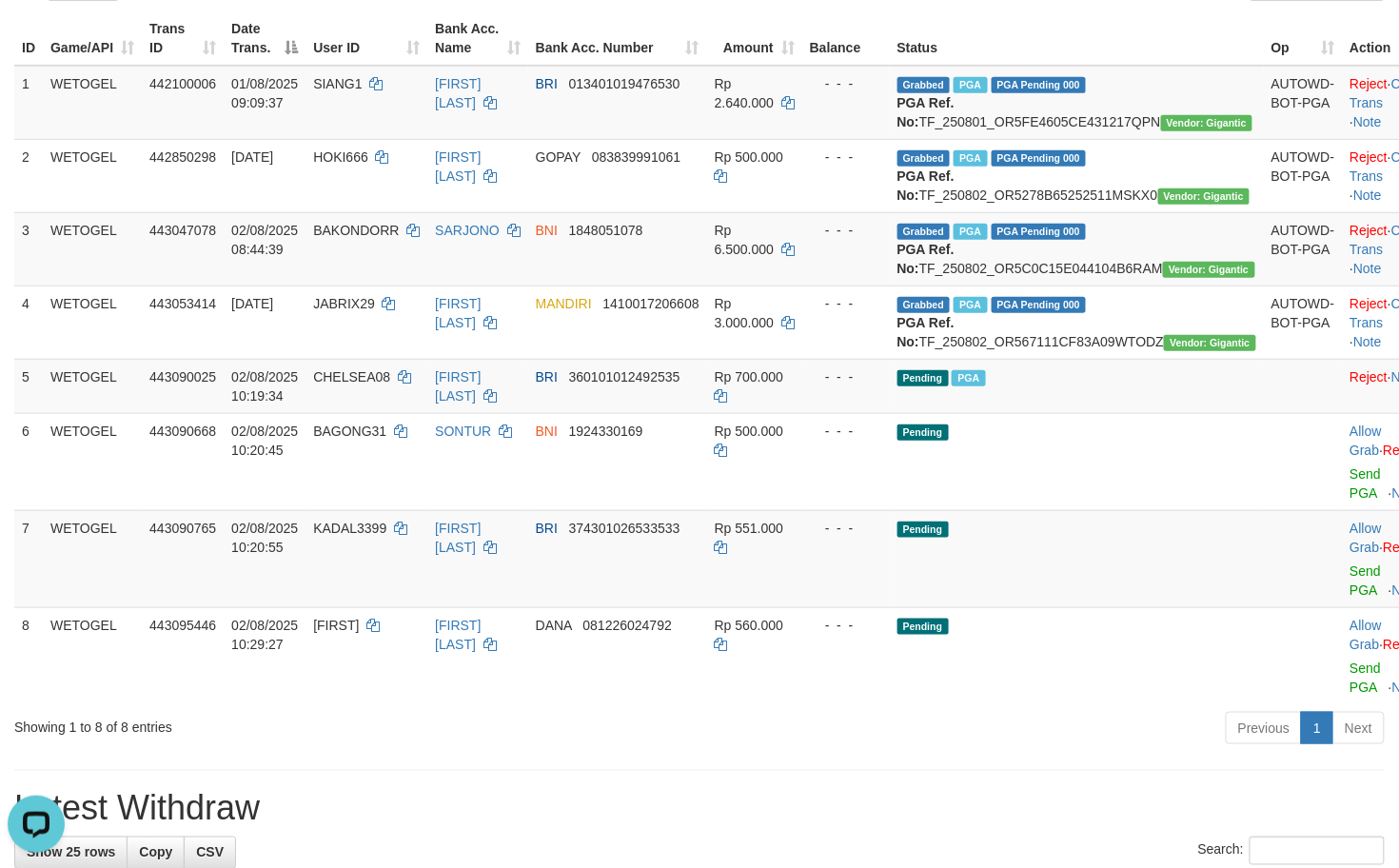 drag, startPoint x: 979, startPoint y: 803, endPoint x: 961, endPoint y: 641, distance: 162.99693 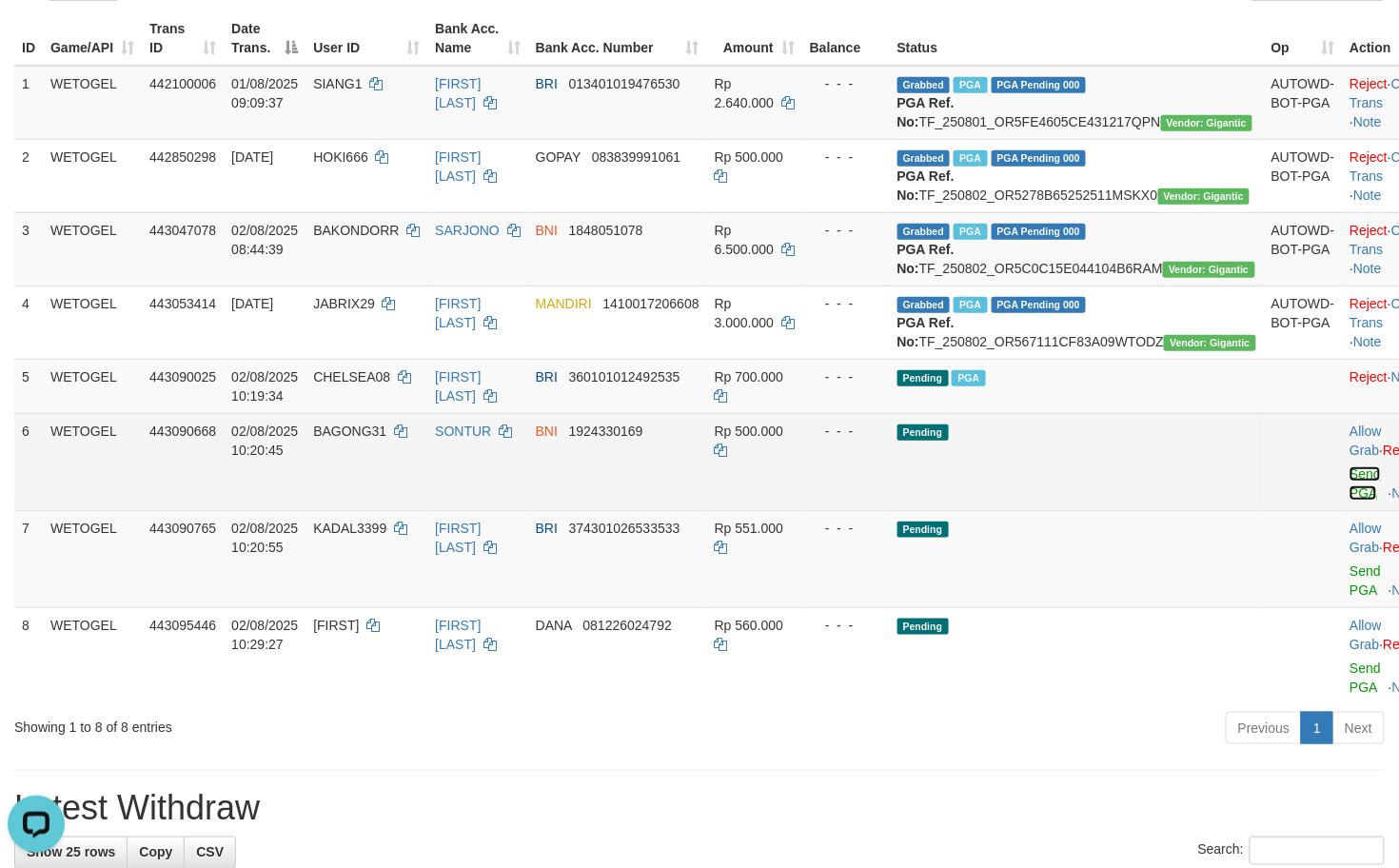 click on "Send PGA" at bounding box center [1365, 483] 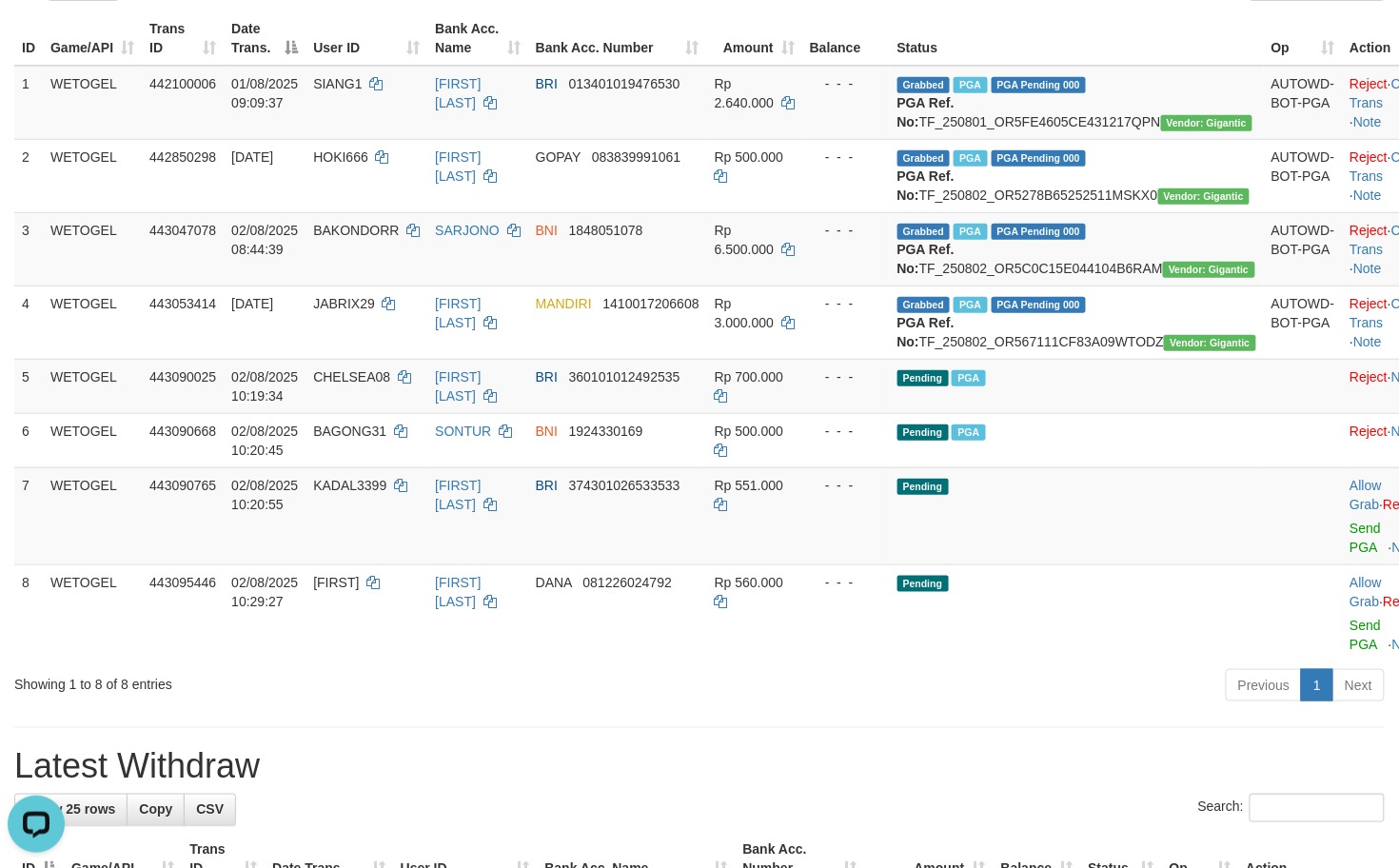 click on "**********" at bounding box center [700, 1083] 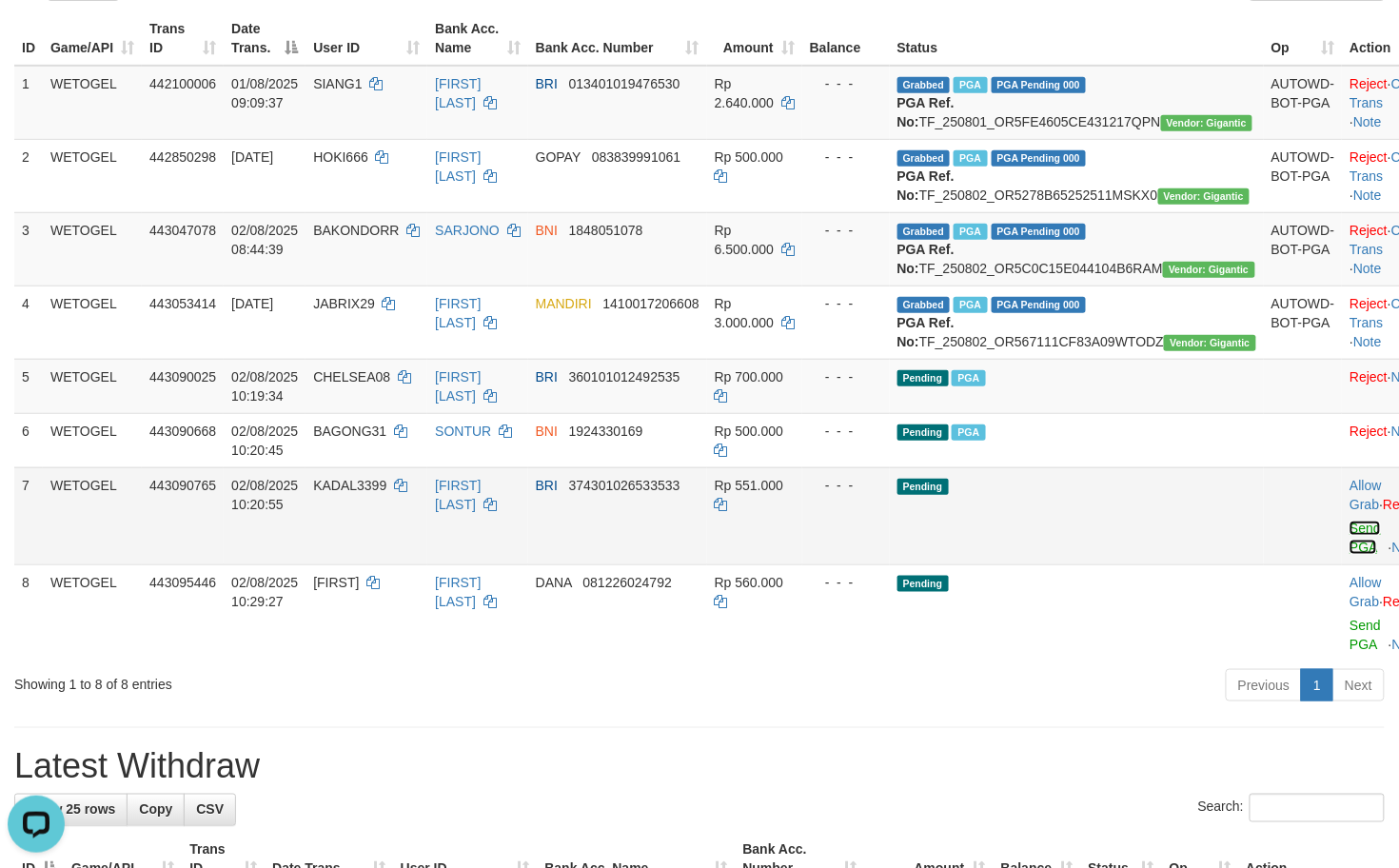 click on "Send PGA" at bounding box center [1365, 538] 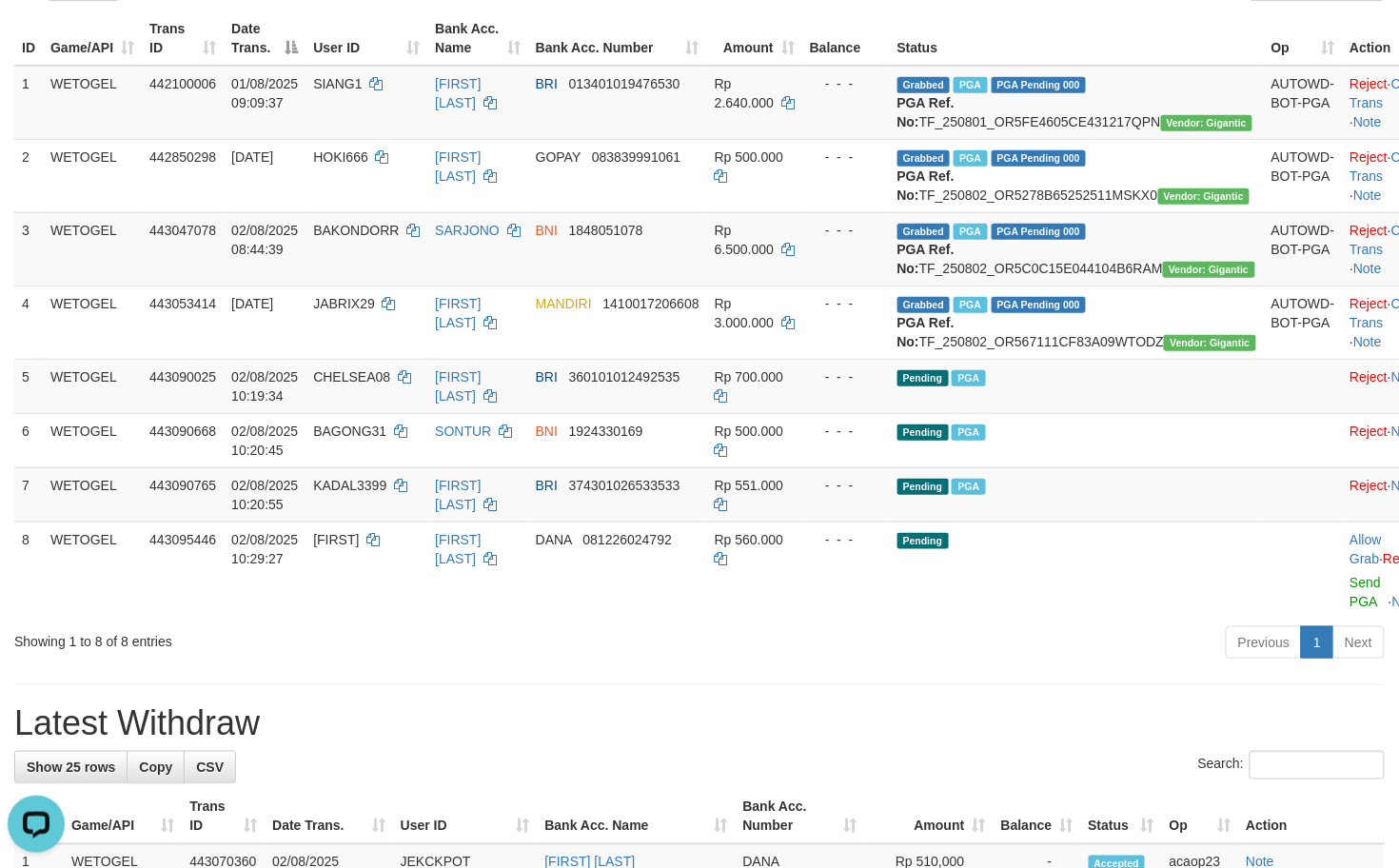 click on "Previous 1 Next" at bounding box center (992, 644) 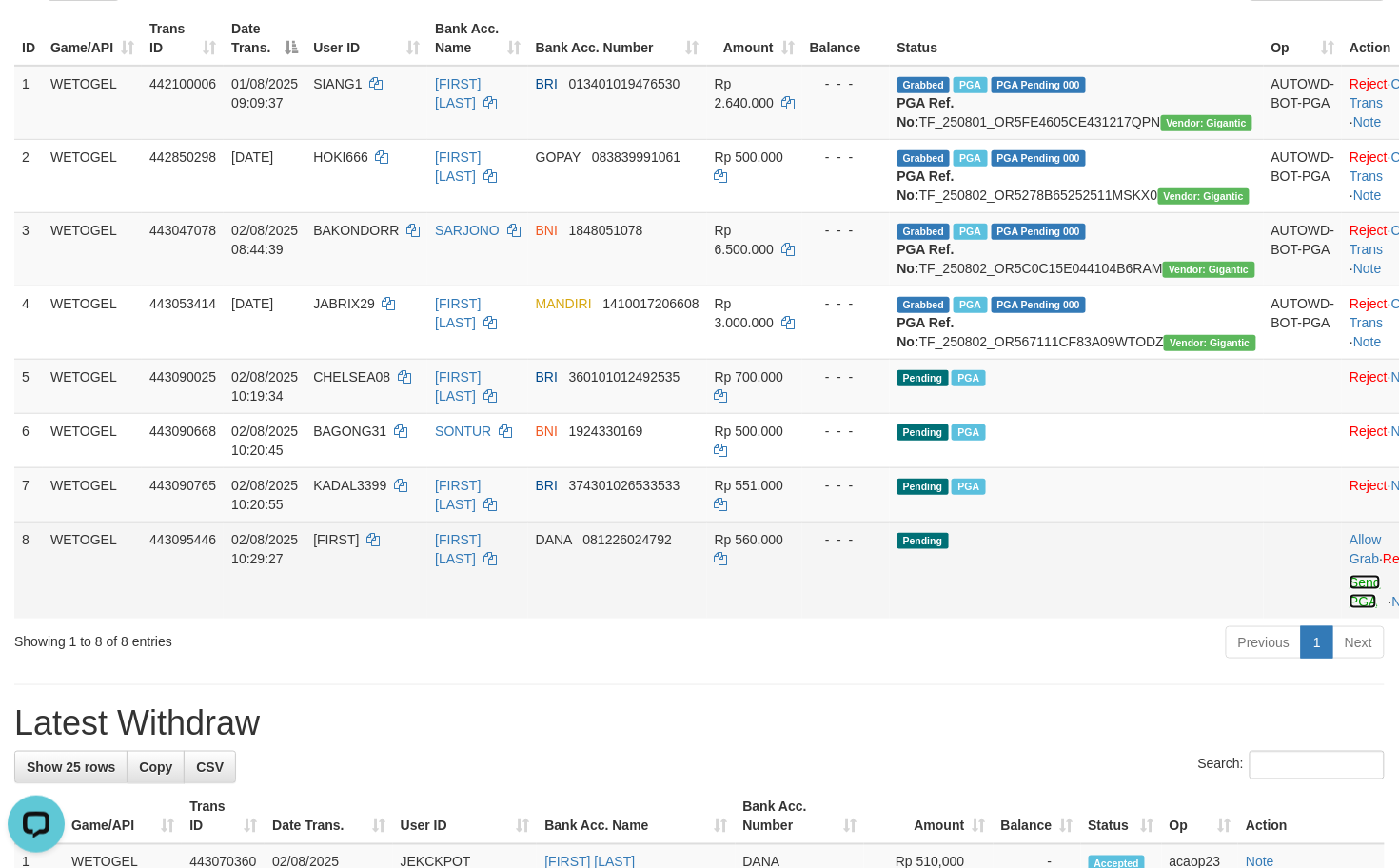click on "Send PGA" at bounding box center (1365, 592) 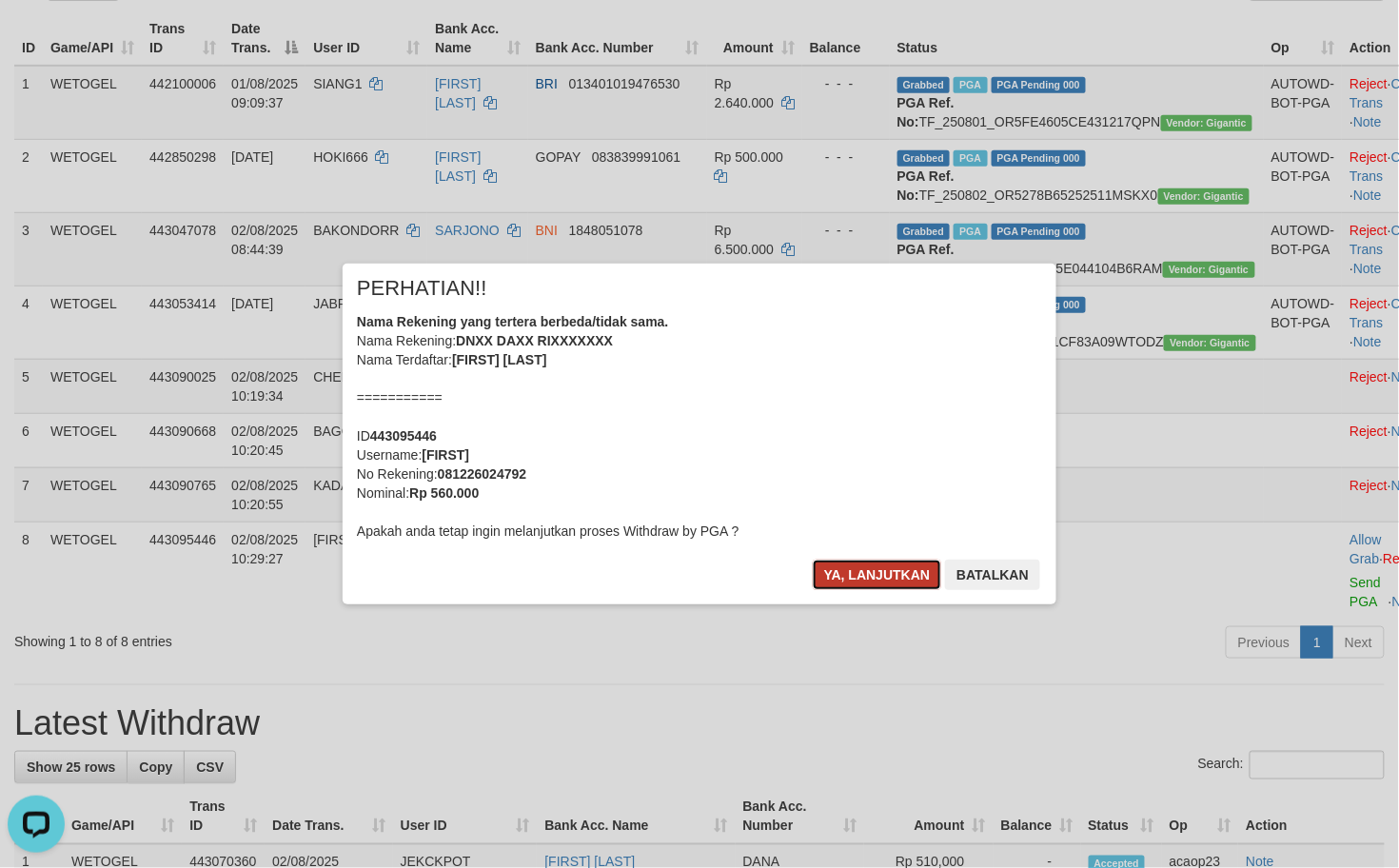 click on "Ya, lanjutkan" at bounding box center (877, 575) 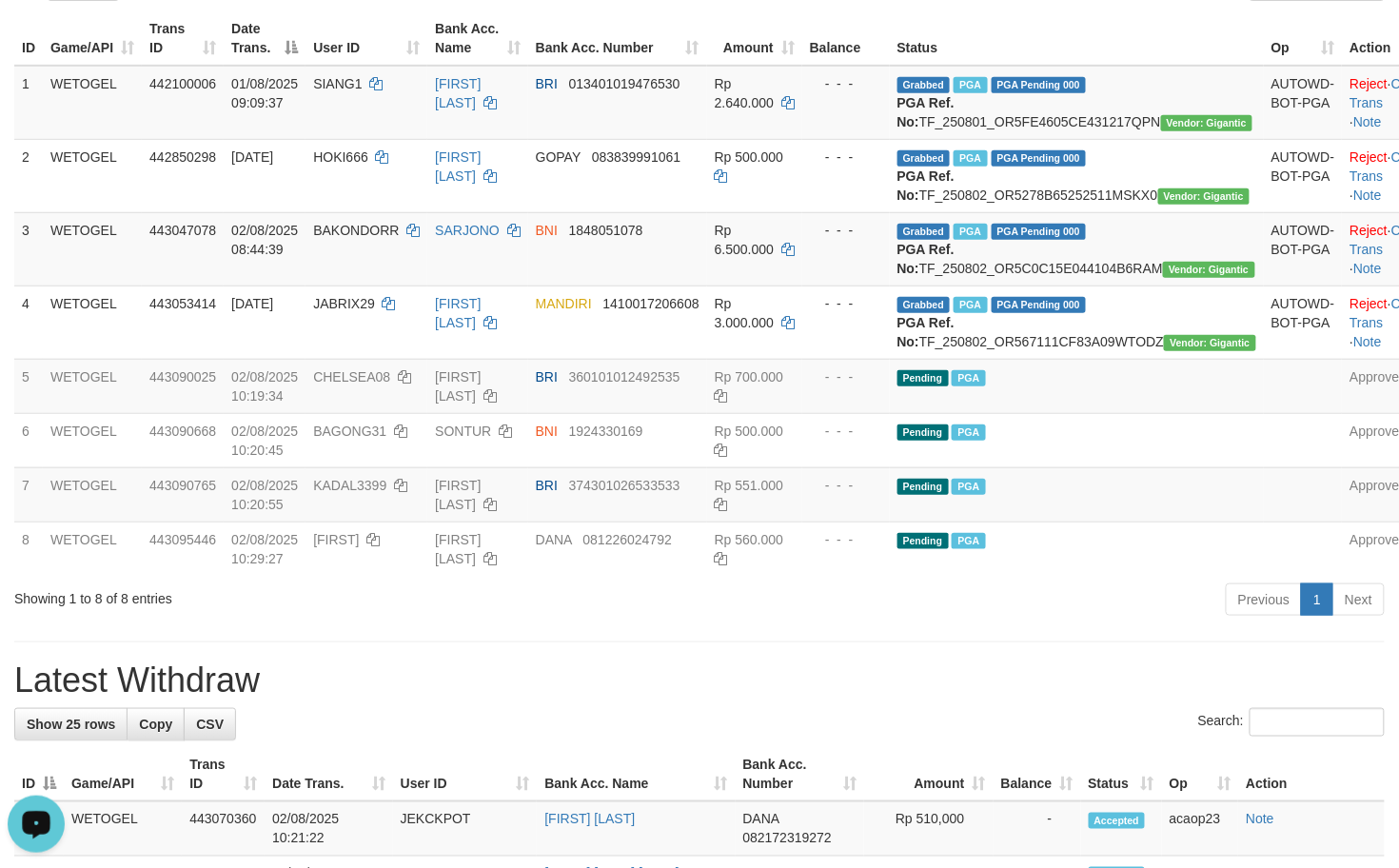 click on "Latest Withdraw" at bounding box center (700, 681) 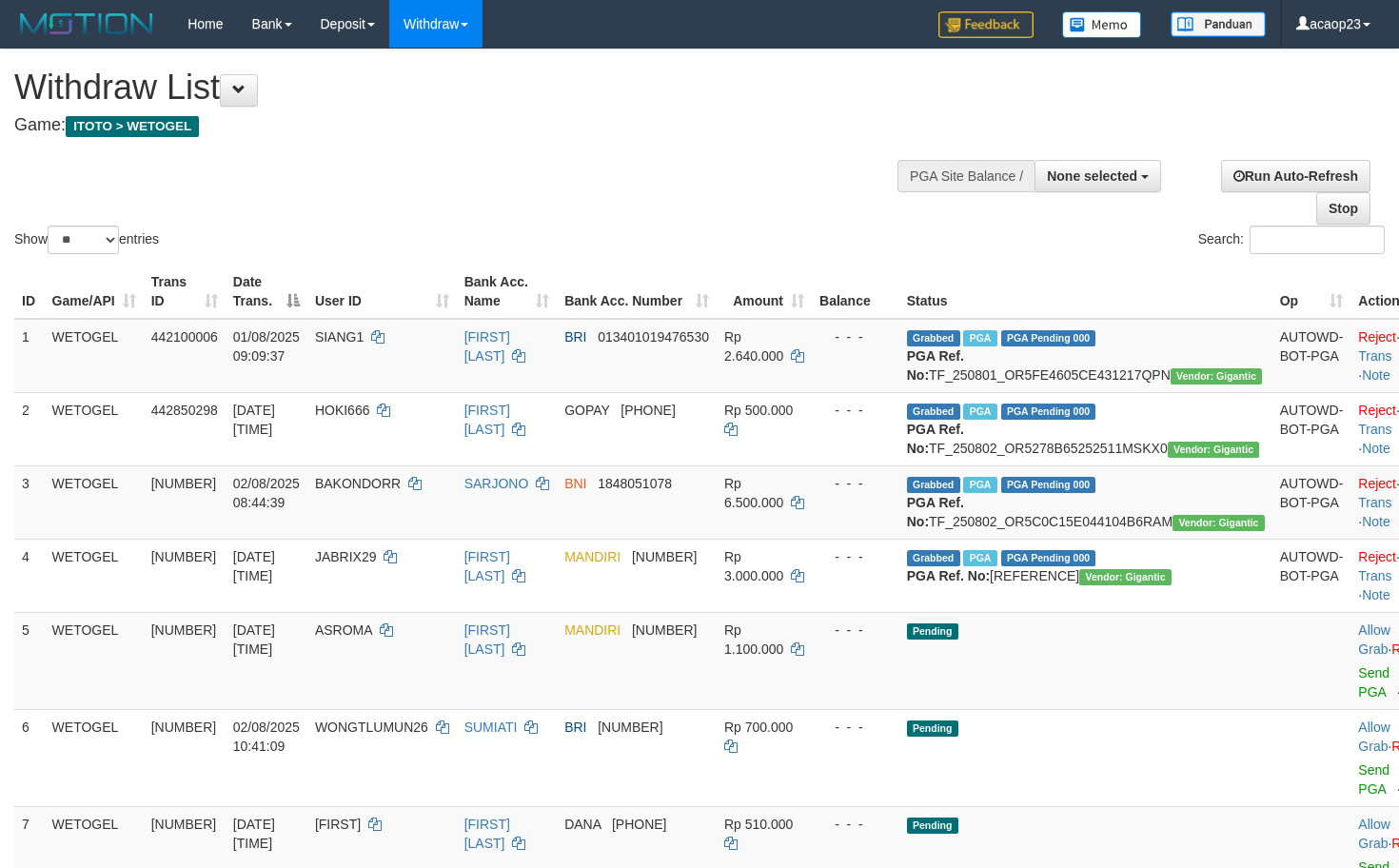 select 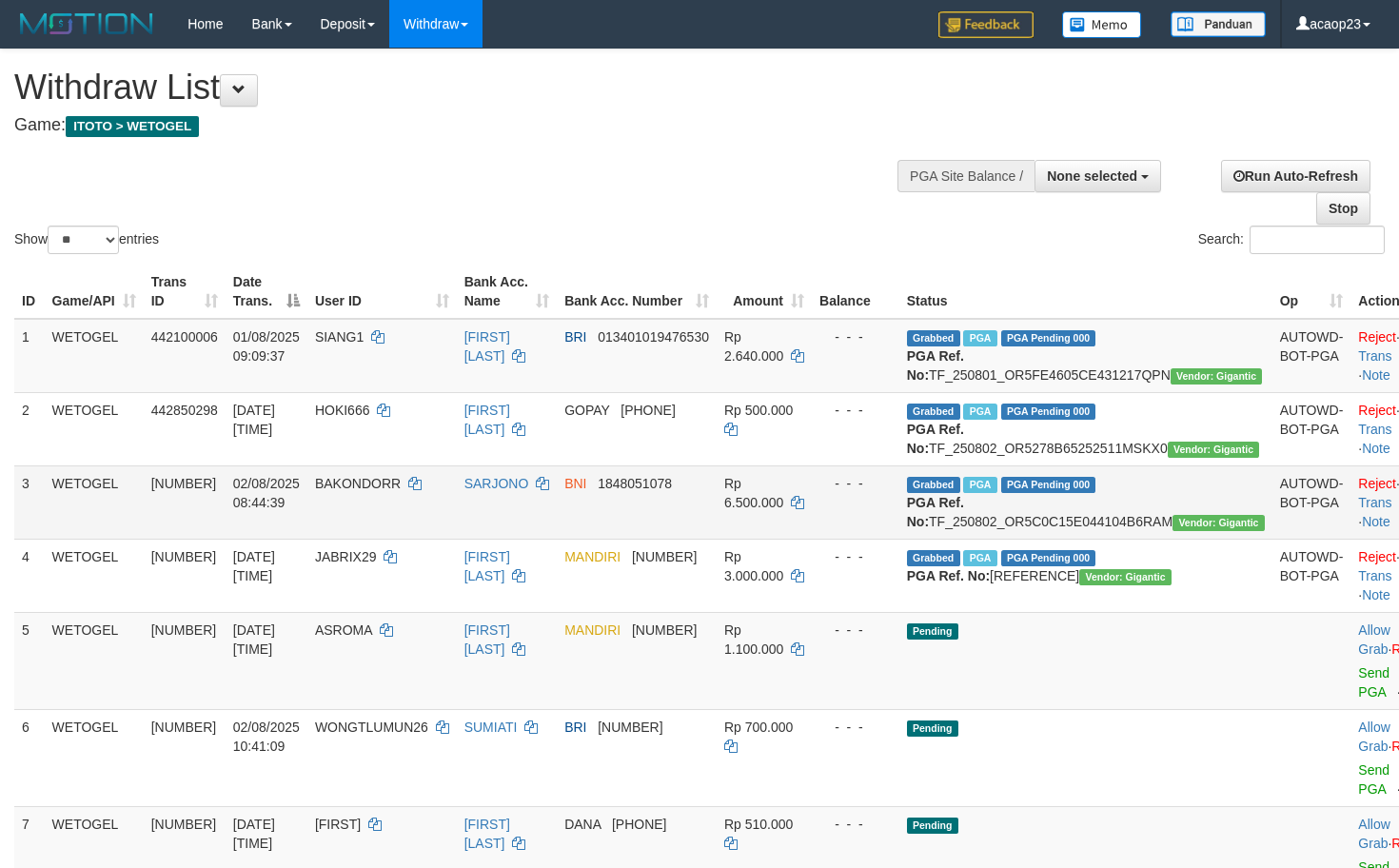 scroll, scrollTop: 253, scrollLeft: 0, axis: vertical 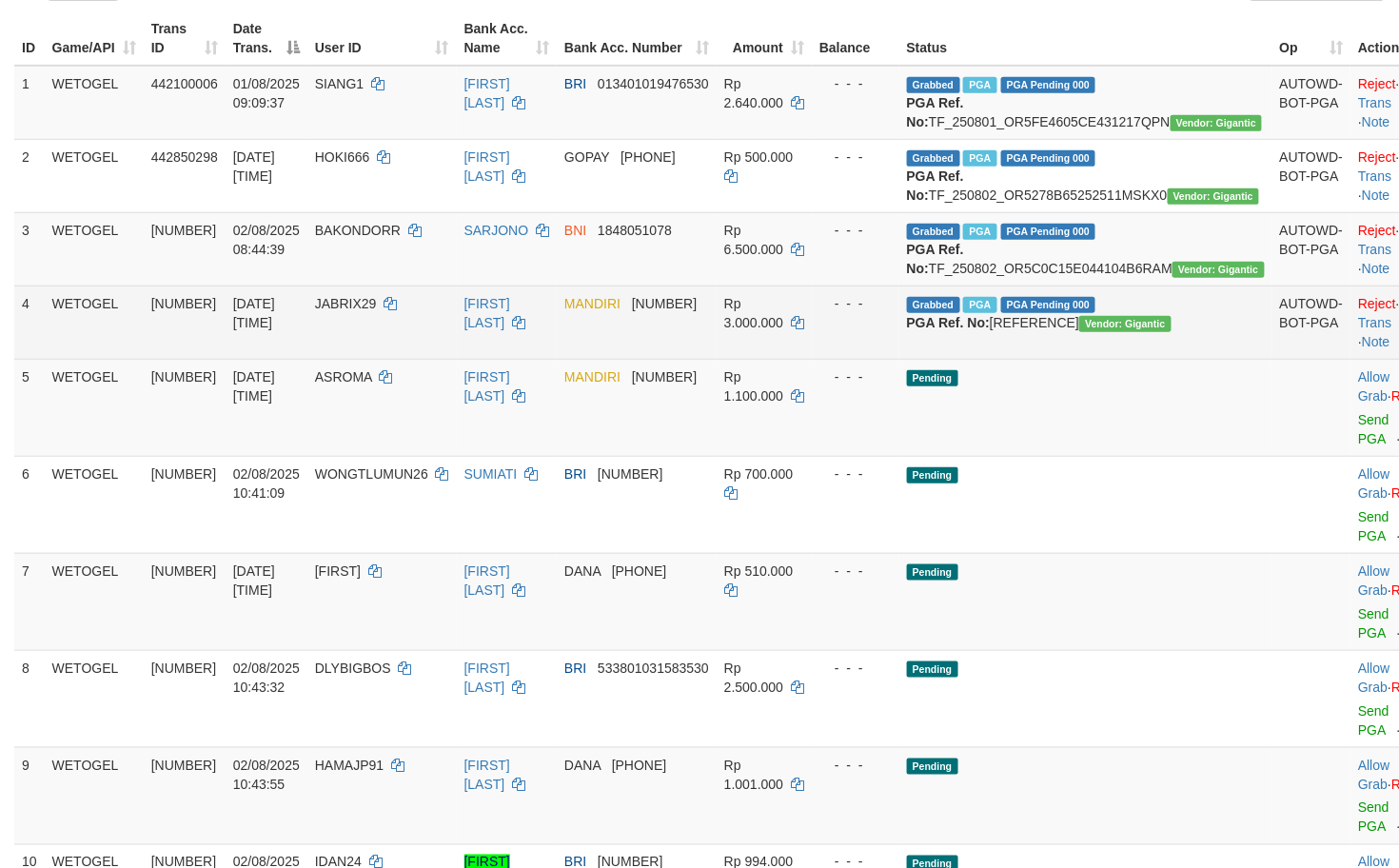 click on "[USERNAME]" at bounding box center (345, 304) 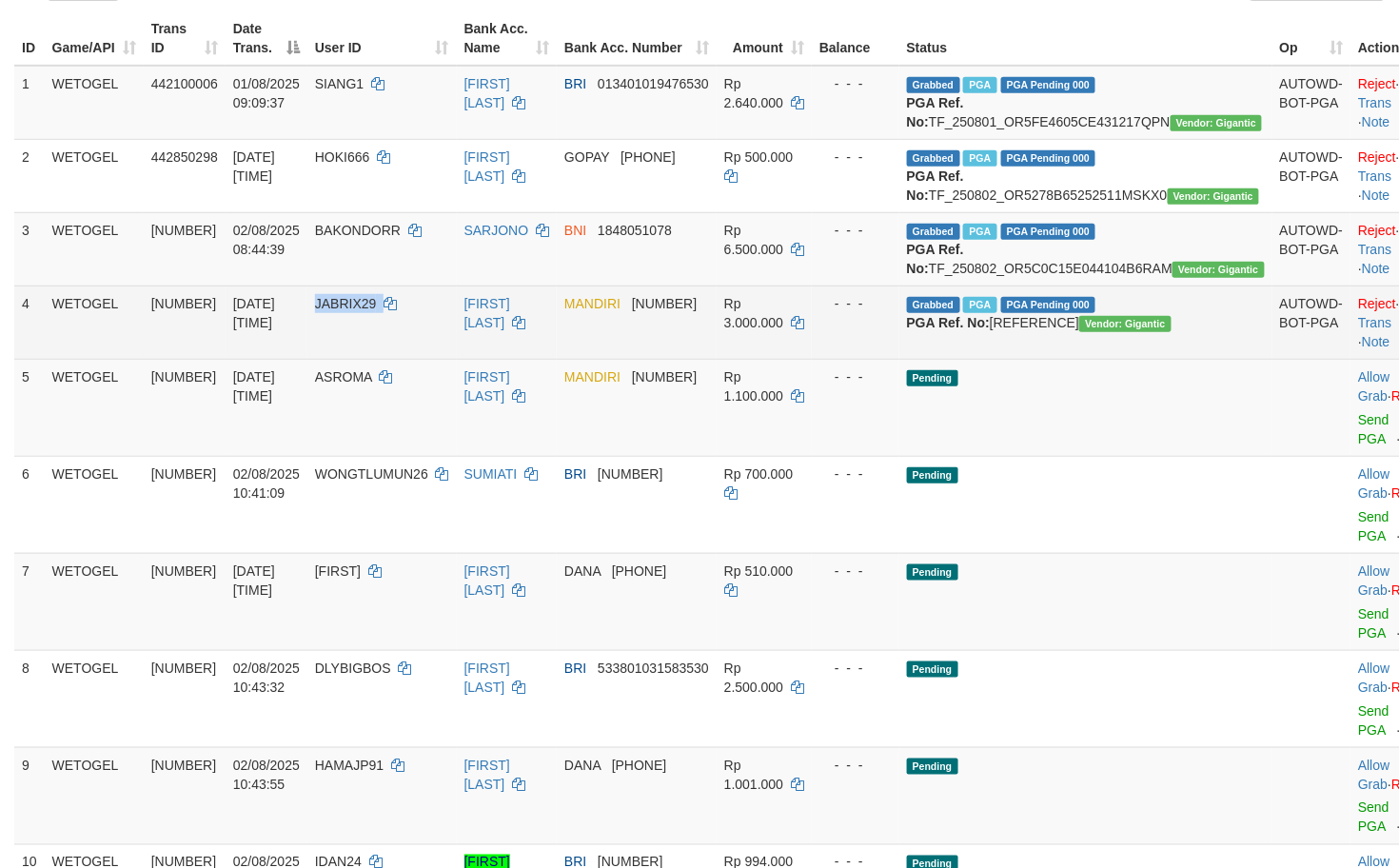 drag, startPoint x: 354, startPoint y: 356, endPoint x: 253, endPoint y: 385, distance: 105.08092 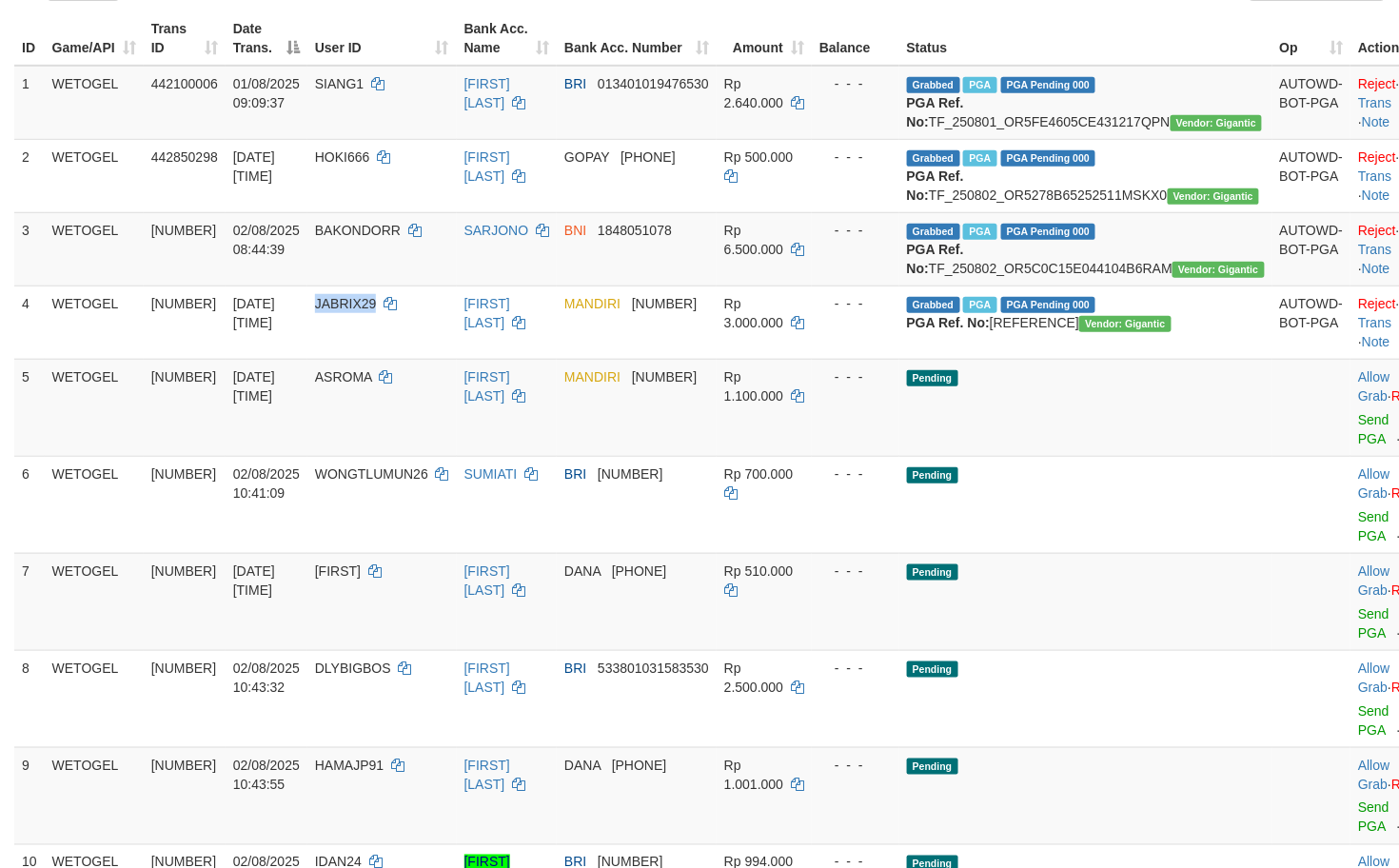 copy on "[USERNAME]" 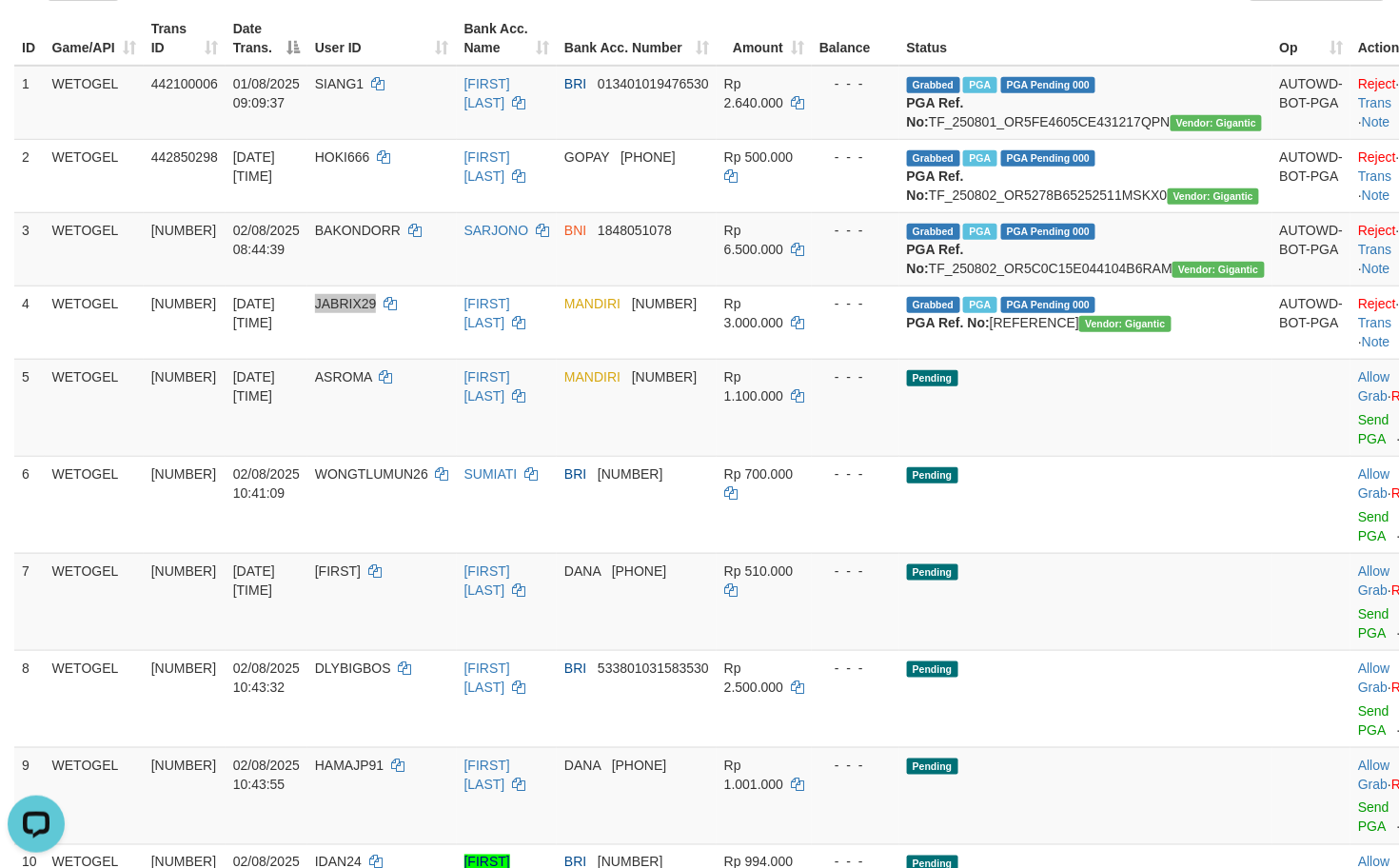 scroll, scrollTop: 0, scrollLeft: 0, axis: both 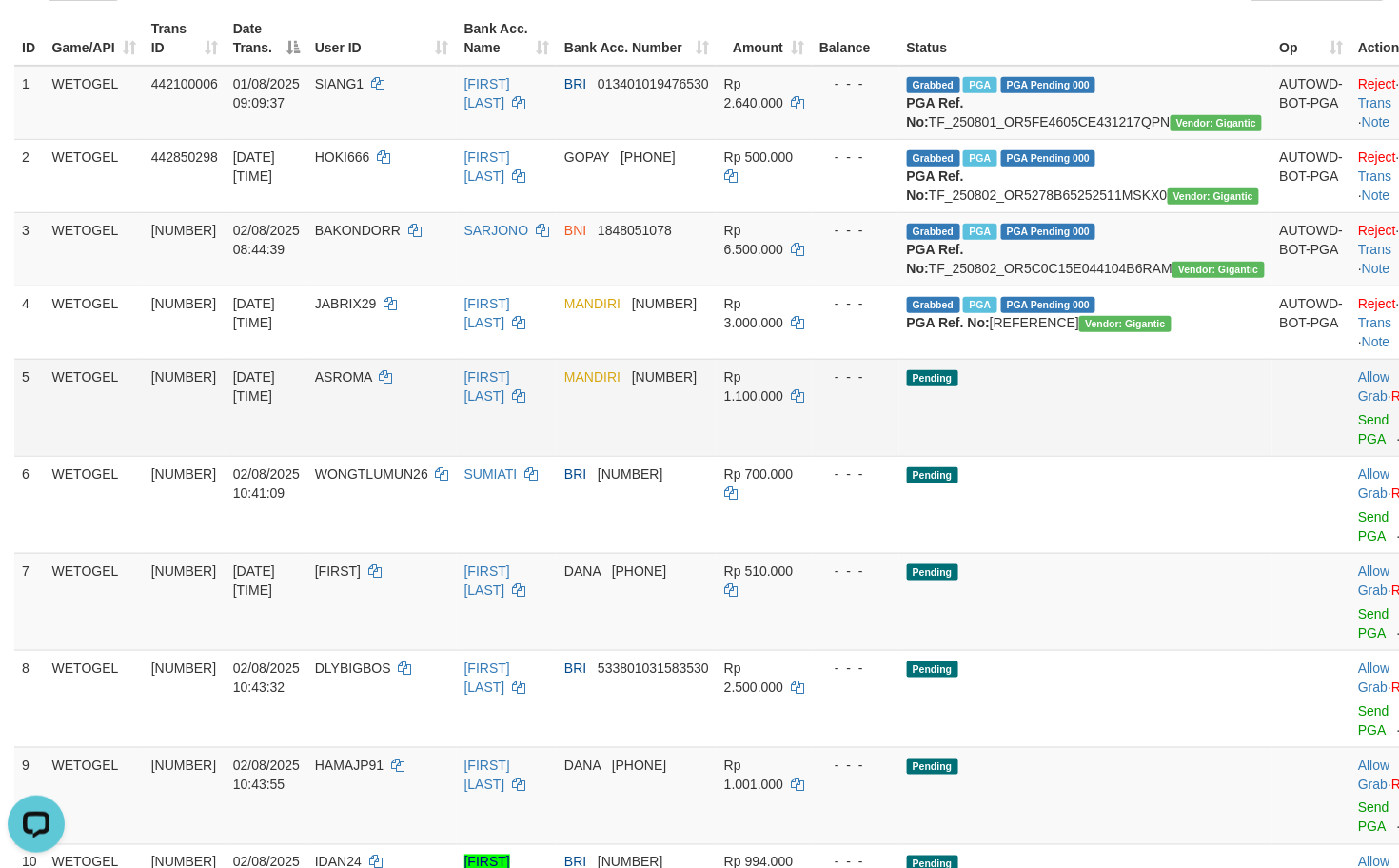 drag, startPoint x: 708, startPoint y: 508, endPoint x: 680, endPoint y: 507, distance: 28.017851 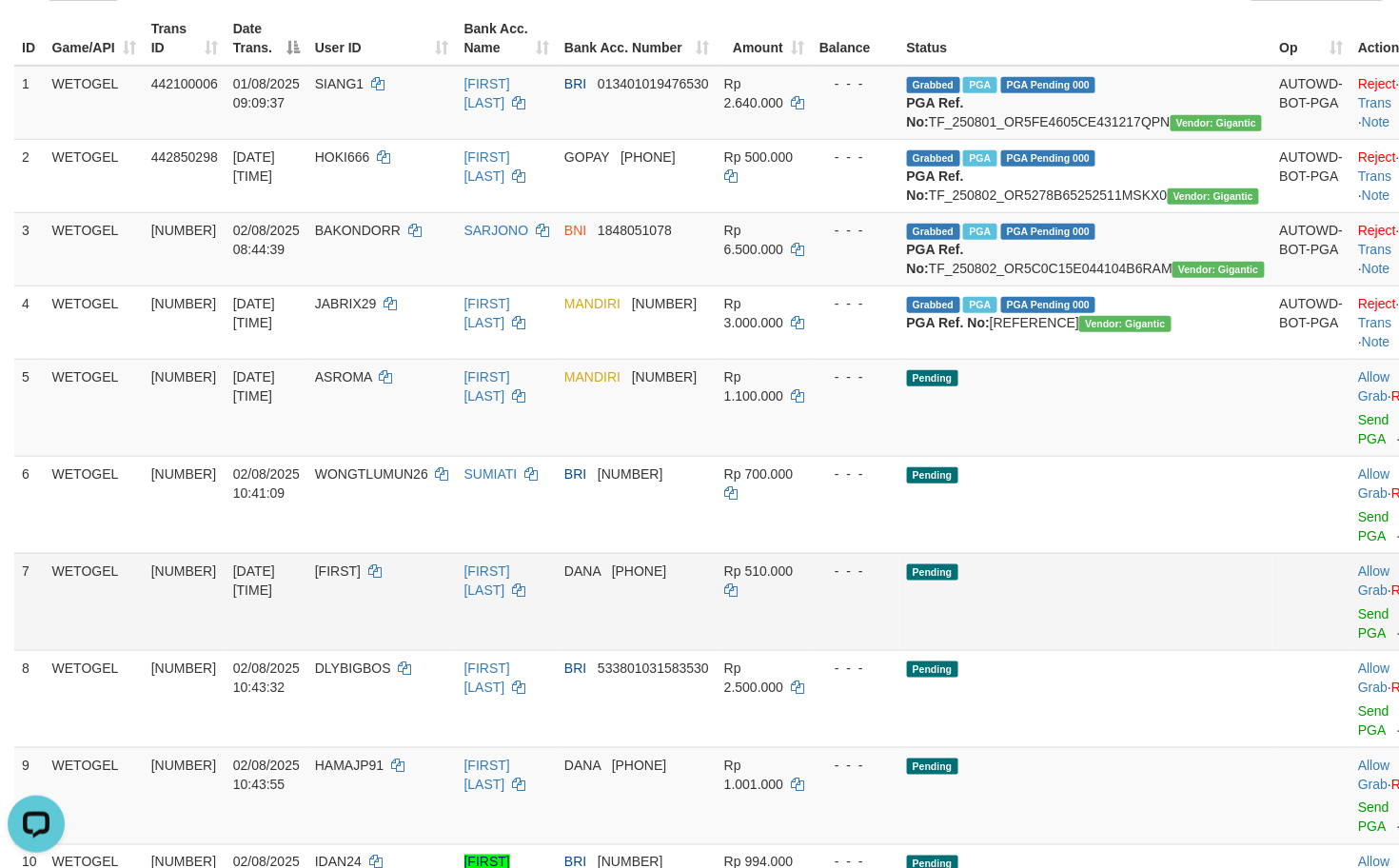 click on "Pending" at bounding box center [1086, 602] 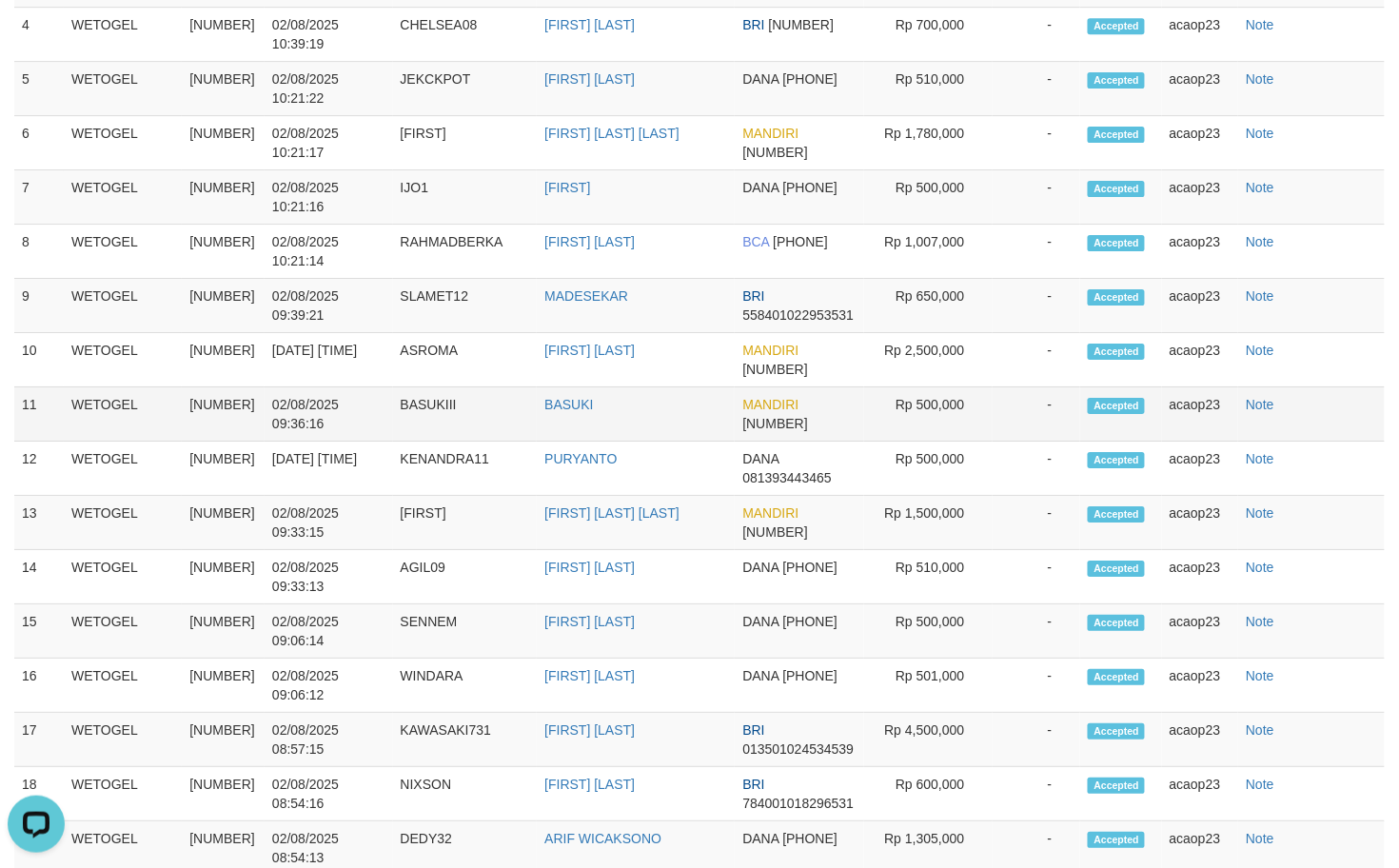 scroll, scrollTop: 274, scrollLeft: 0, axis: vertical 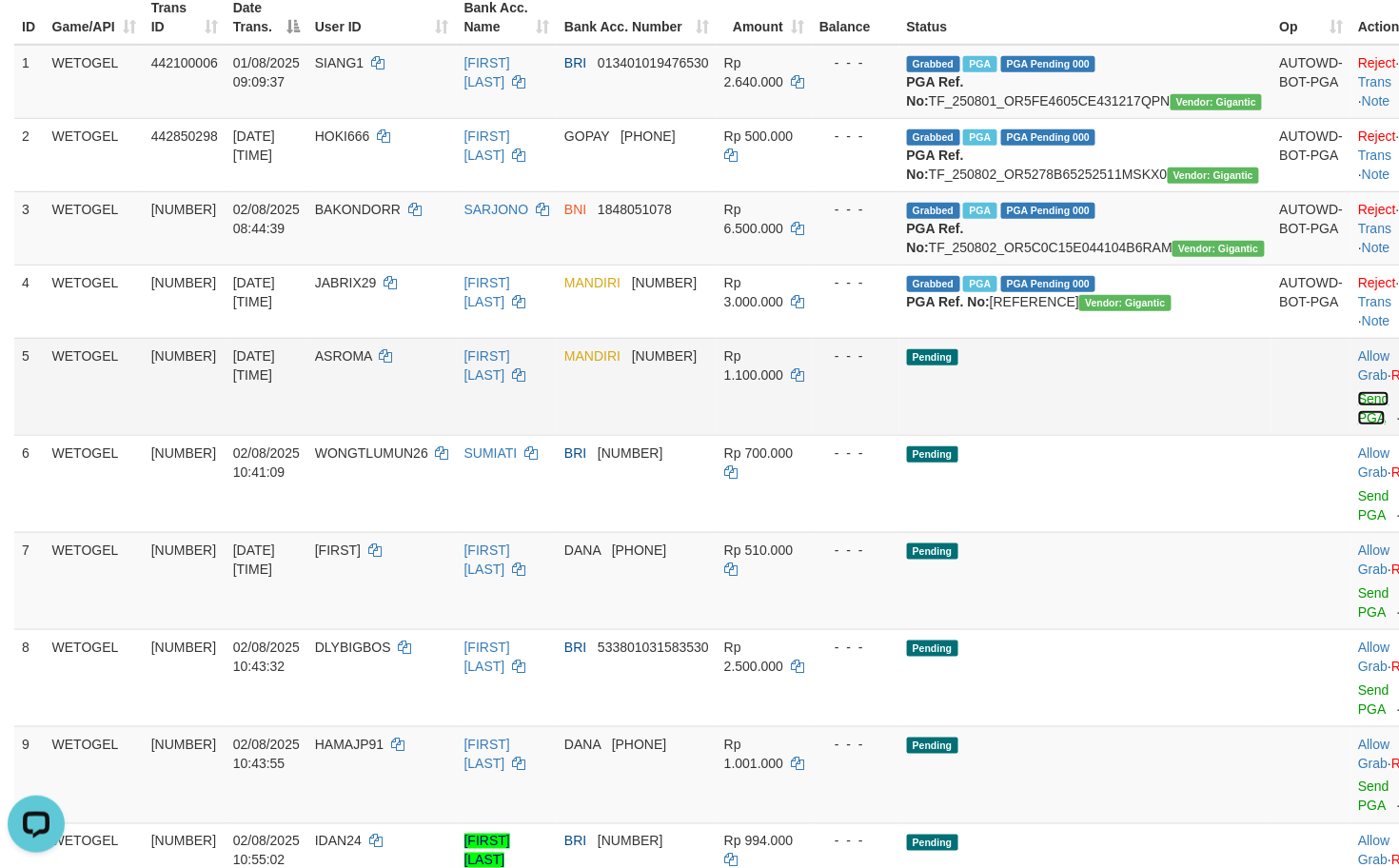 click on "Send PGA" at bounding box center (1373, 408) 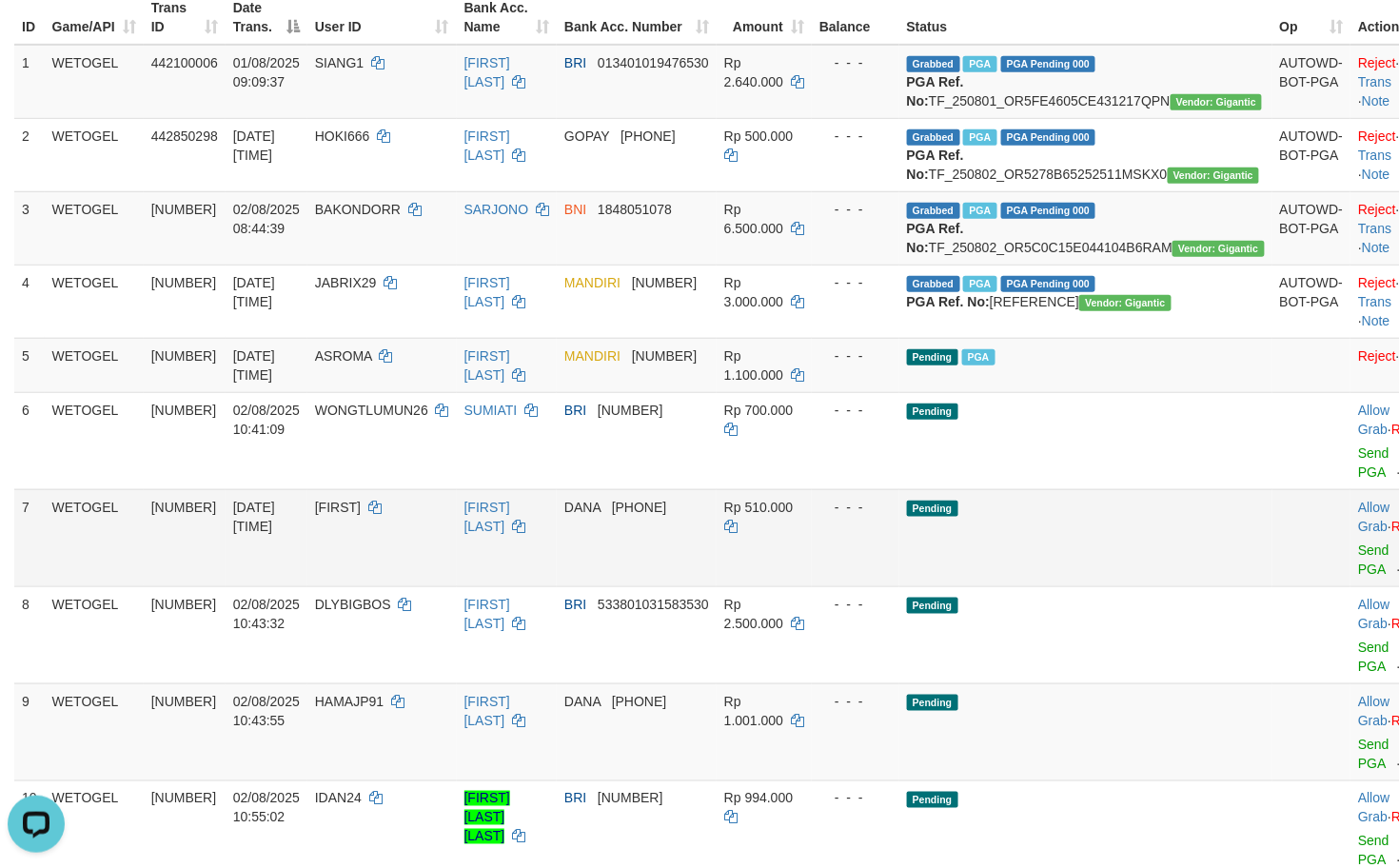 click on "Pending" at bounding box center (1086, 538) 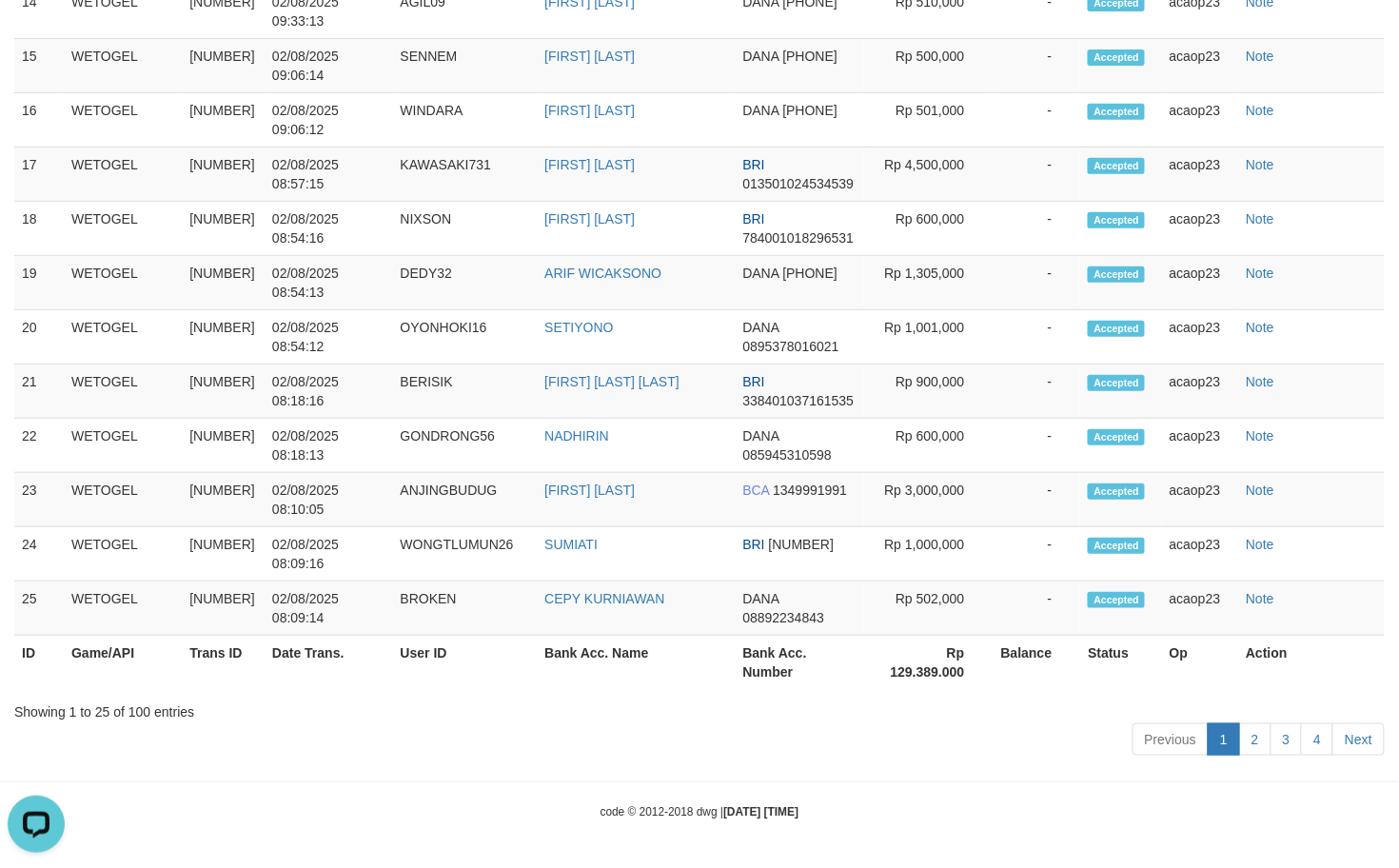 scroll, scrollTop: 328, scrollLeft: 0, axis: vertical 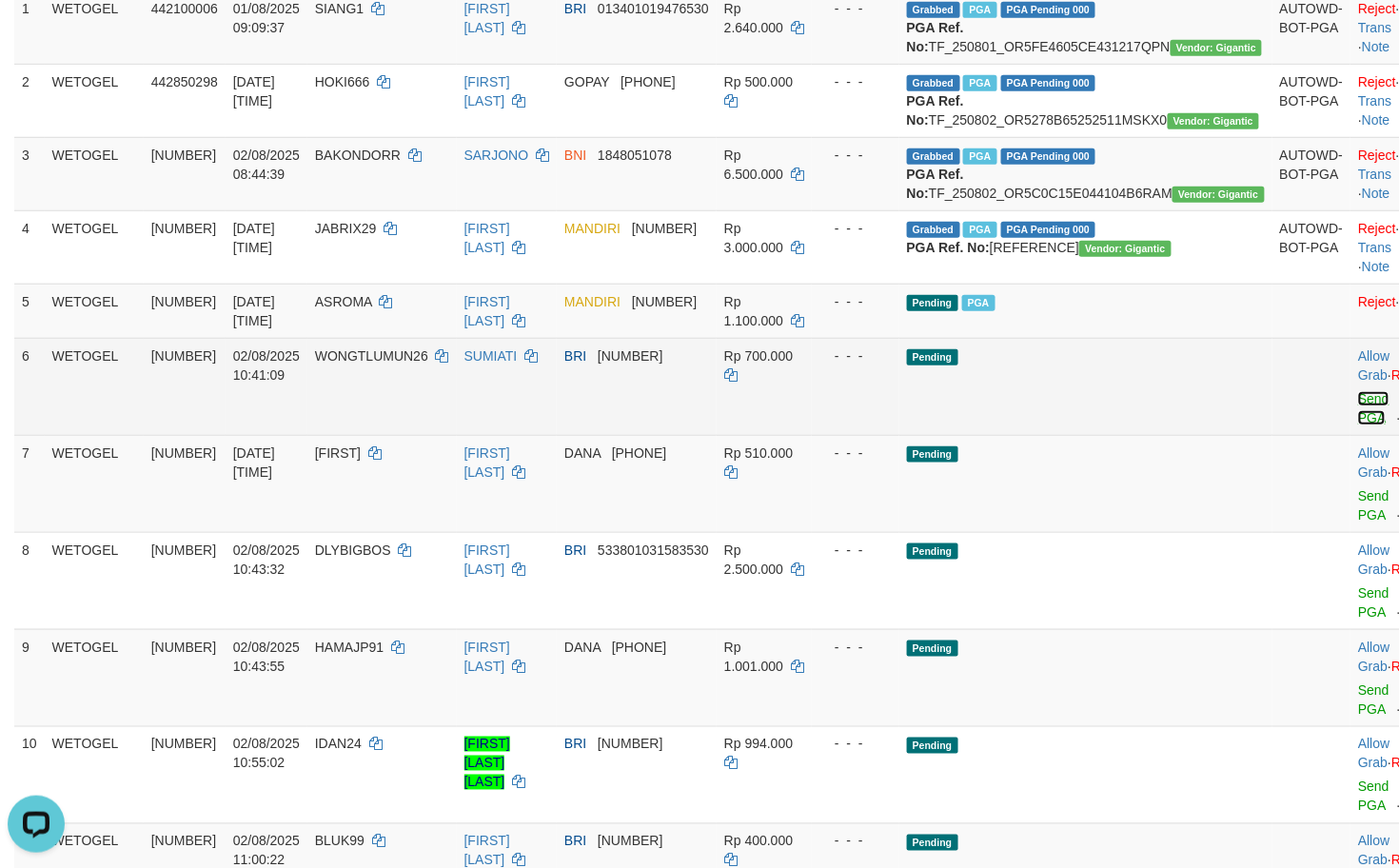 click on "Send PGA" at bounding box center [1373, 408] 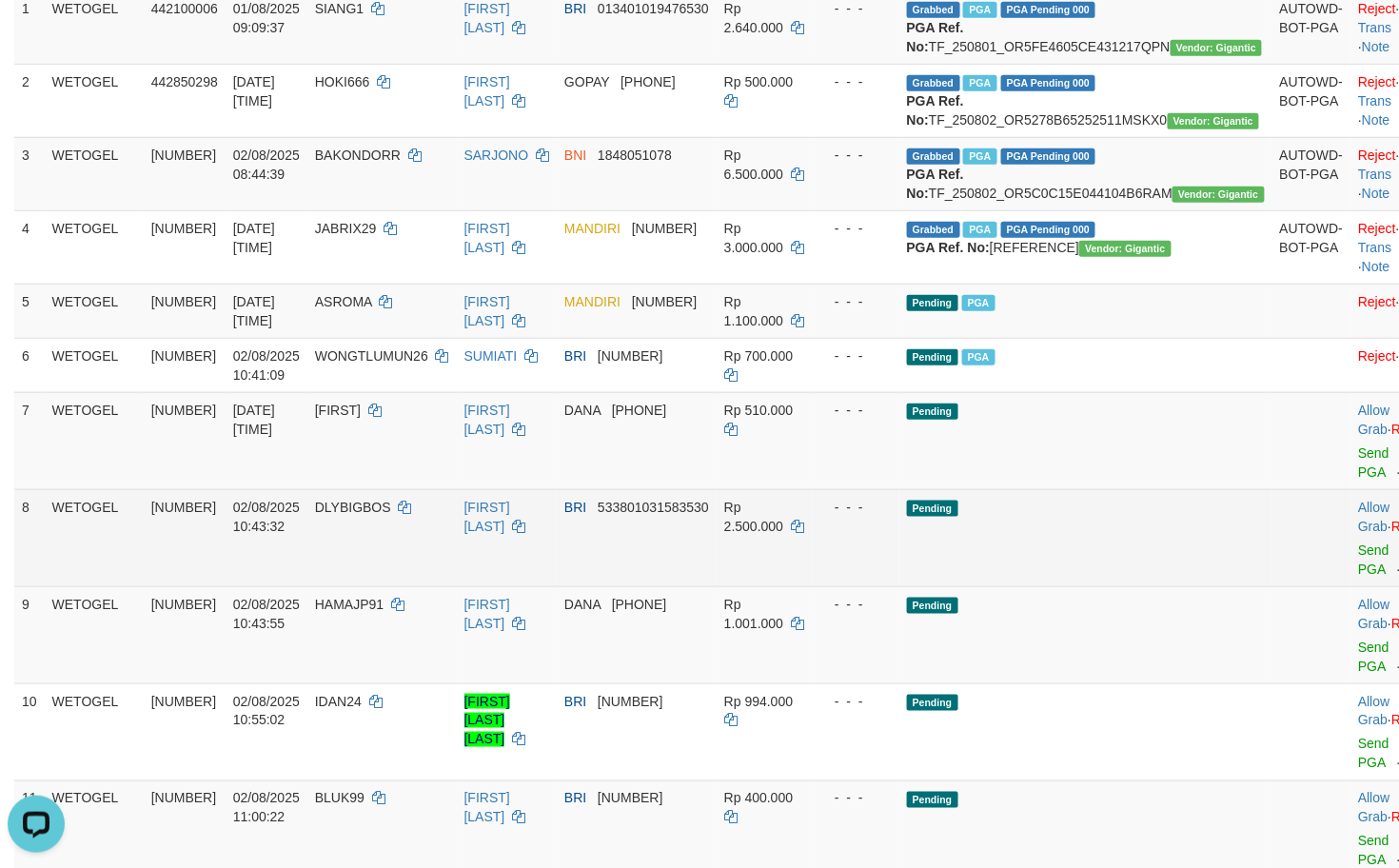 click on "Pending" at bounding box center (1086, 538) 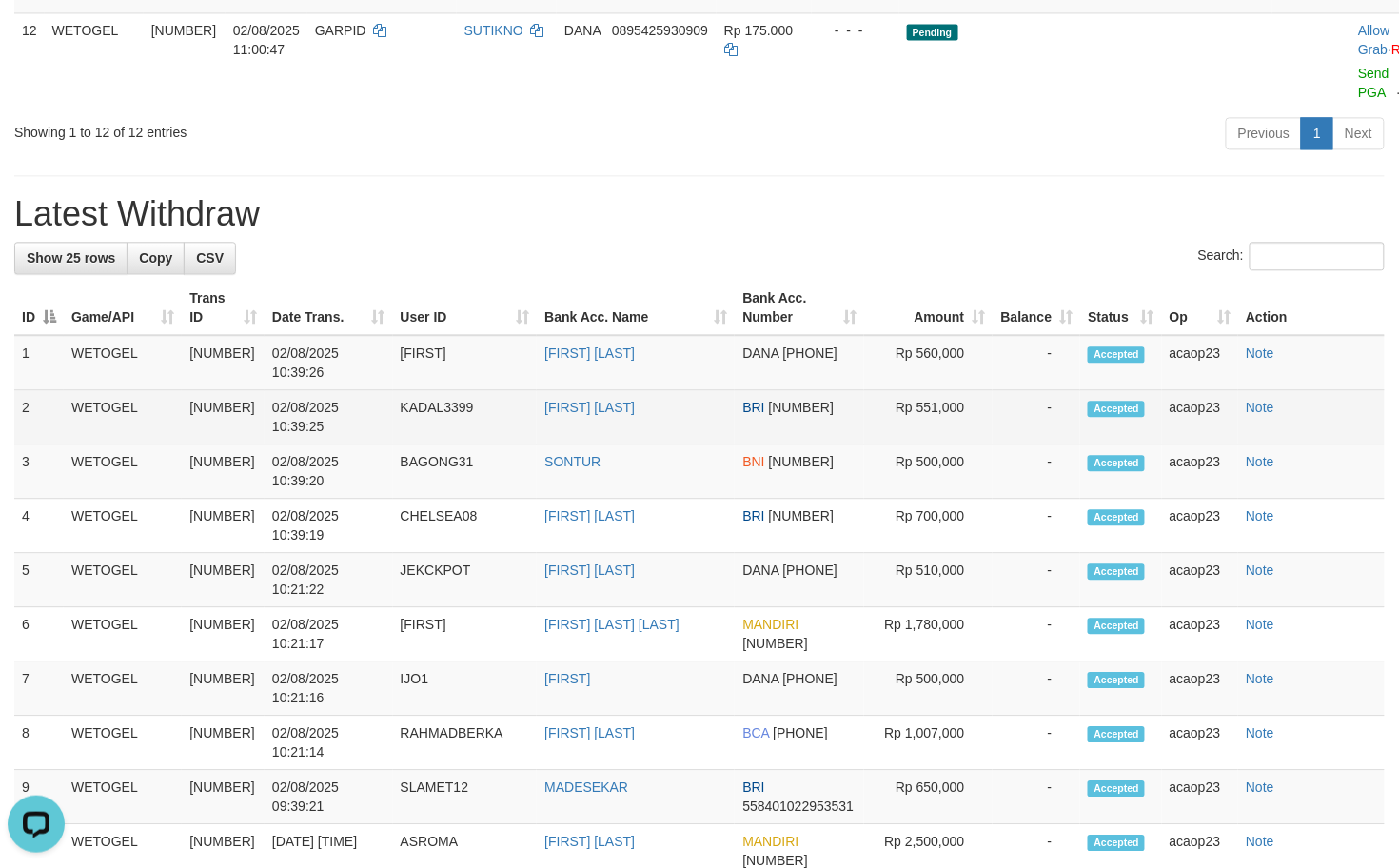 scroll, scrollTop: 383, scrollLeft: 0, axis: vertical 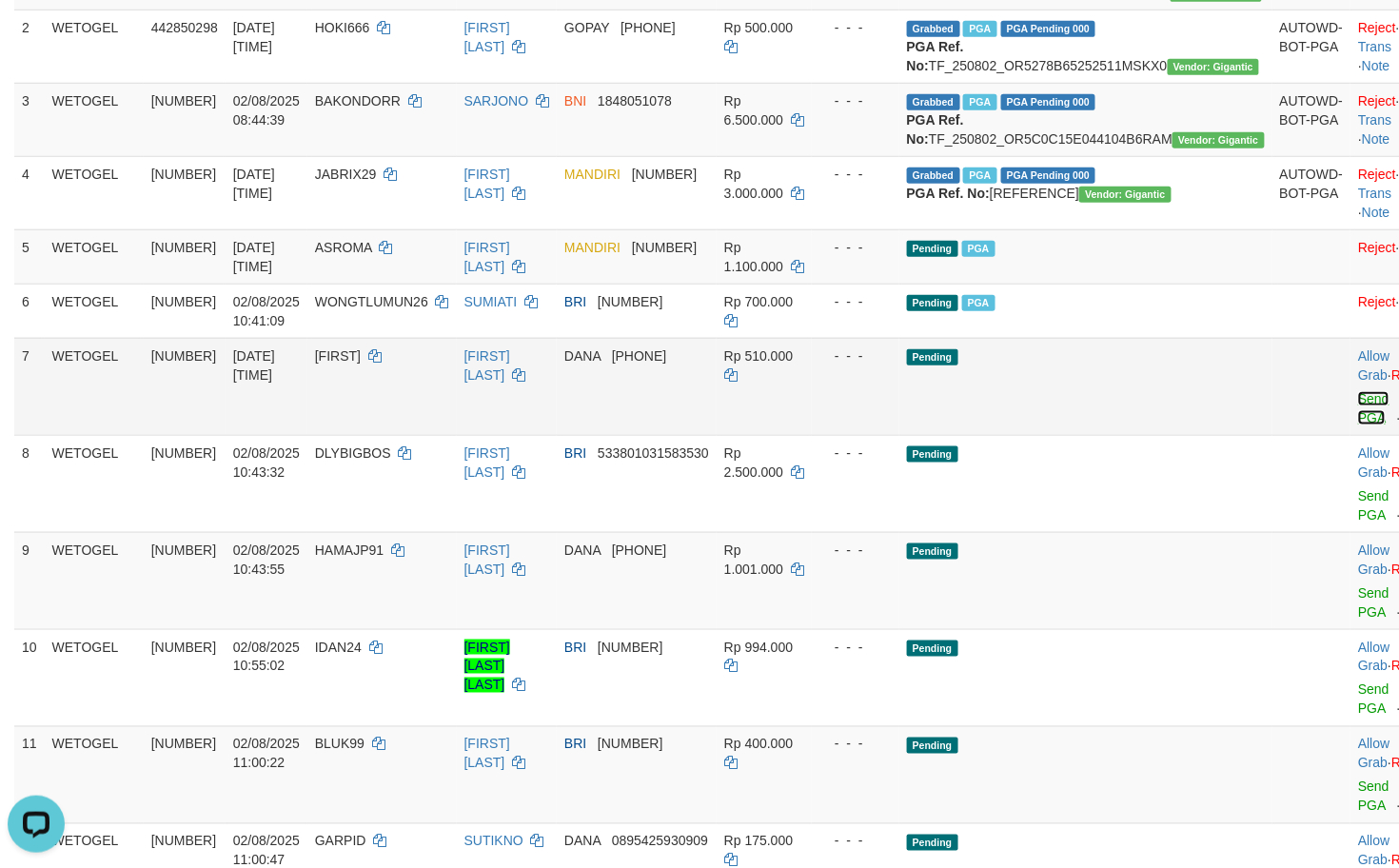 click on "Send PGA" at bounding box center (1373, 408) 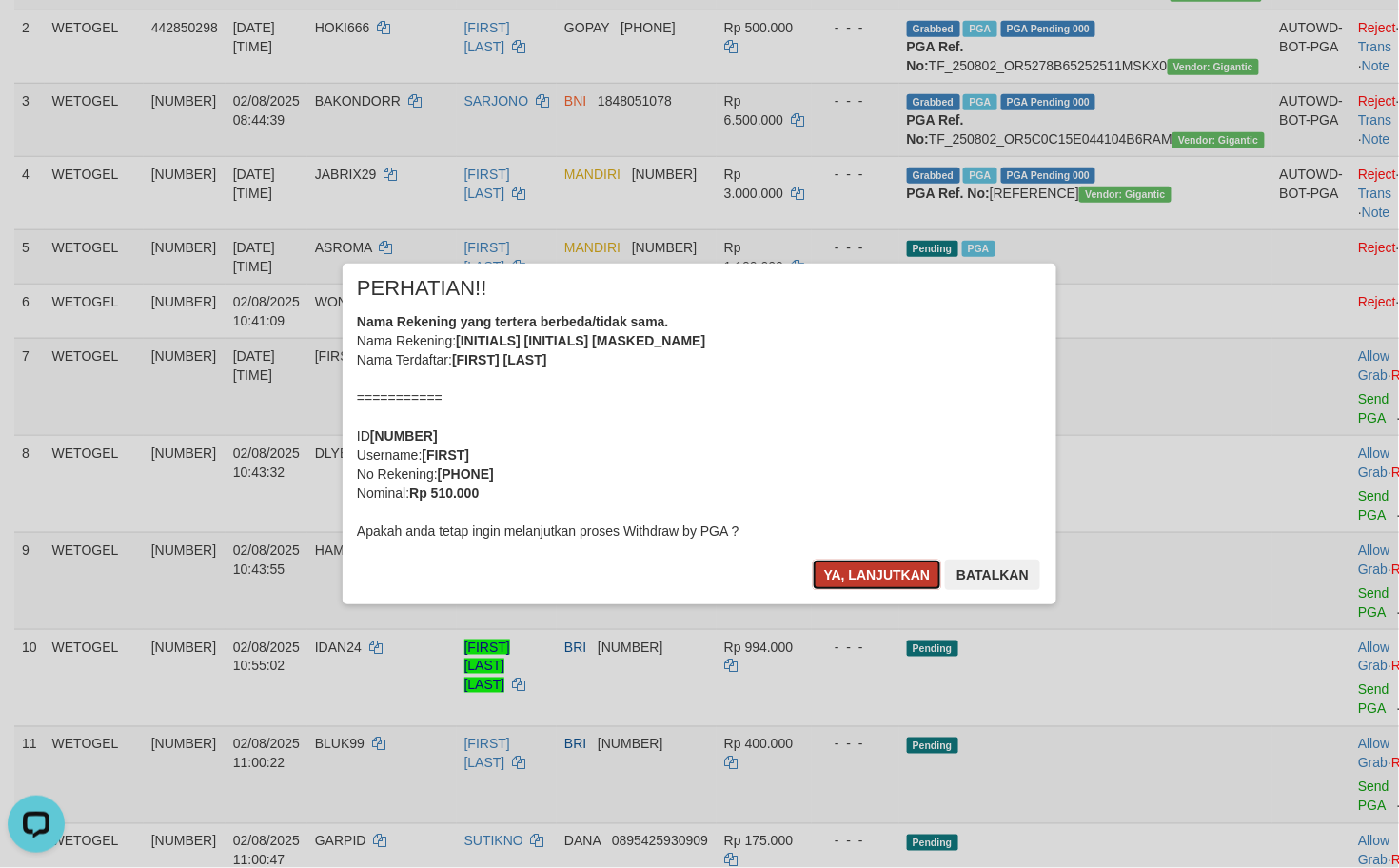 click on "Ya, lanjutkan" at bounding box center [877, 575] 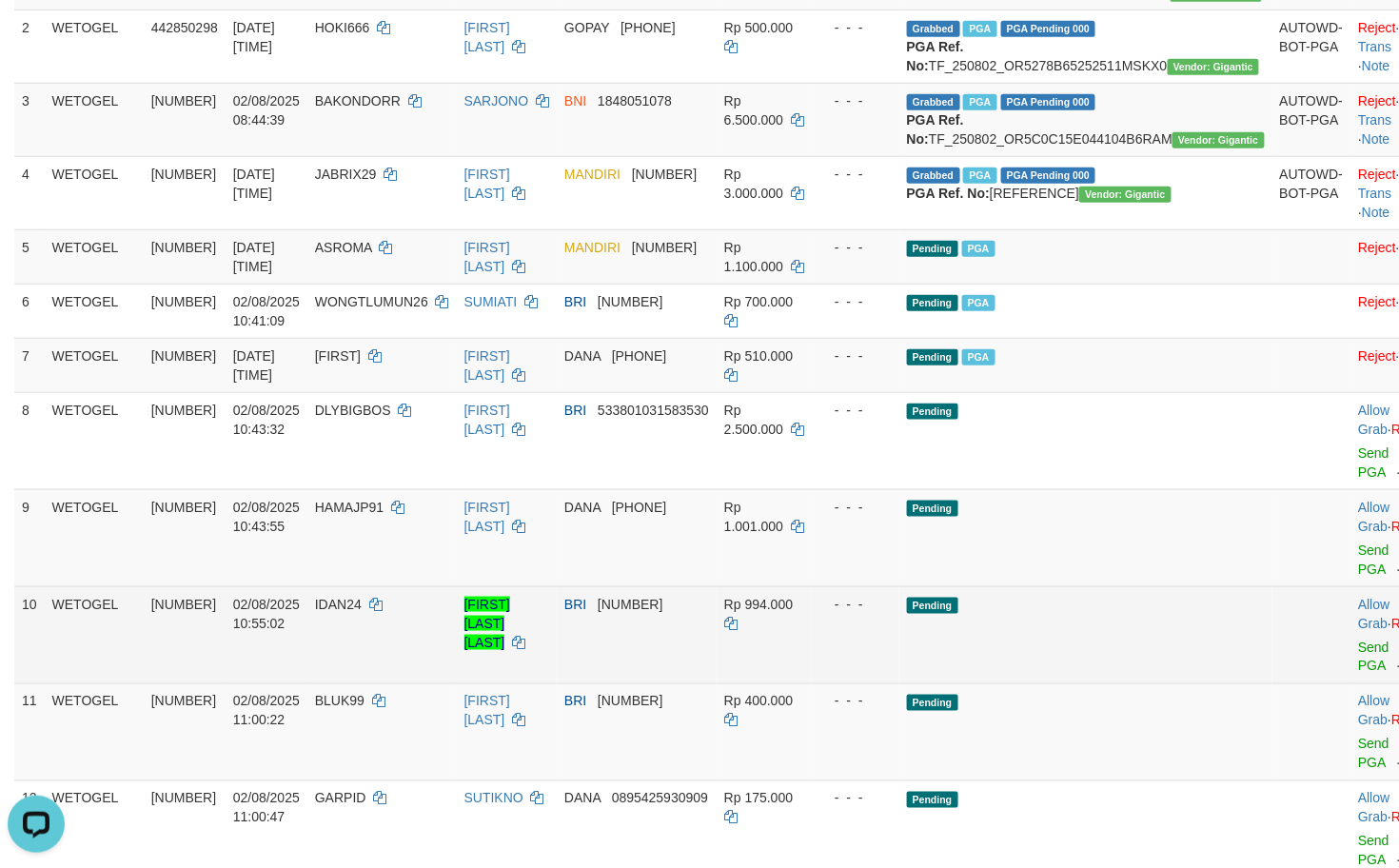 drag, startPoint x: 1190, startPoint y: 720, endPoint x: 1181, endPoint y: 712, distance: 12.0415946 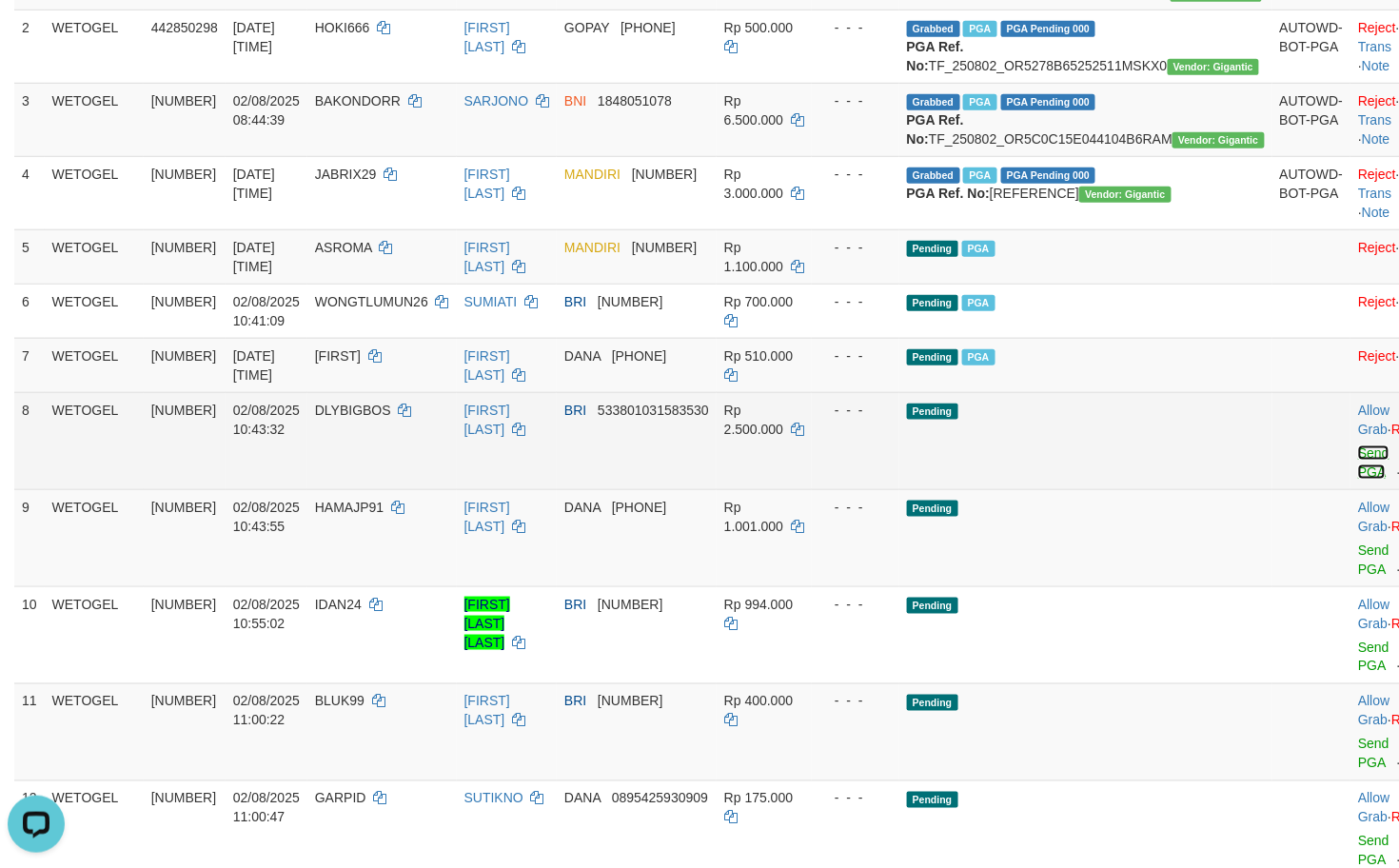 click on "Send PGA" at bounding box center [1373, 463] 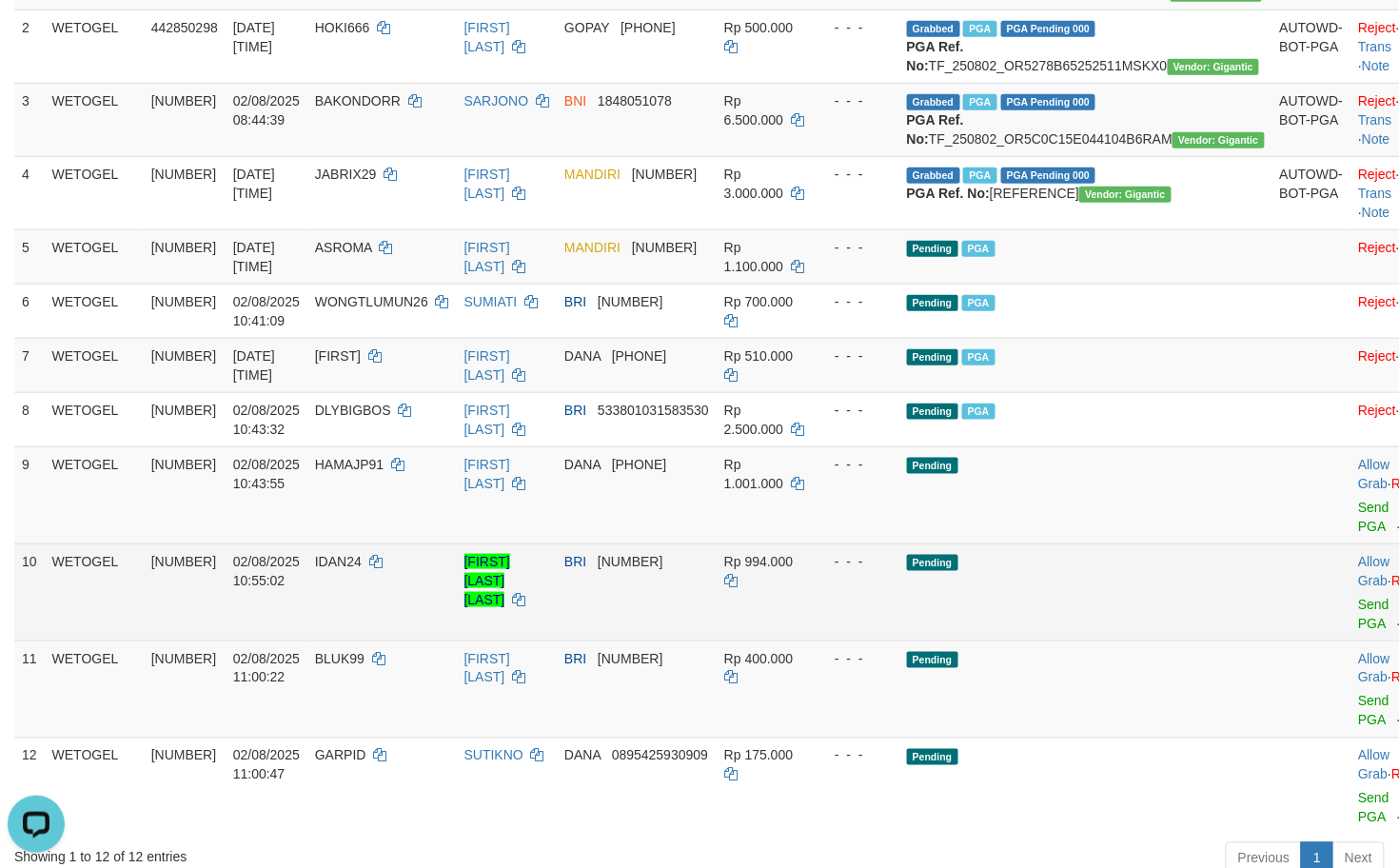 click on "Pending" at bounding box center [1086, 592] 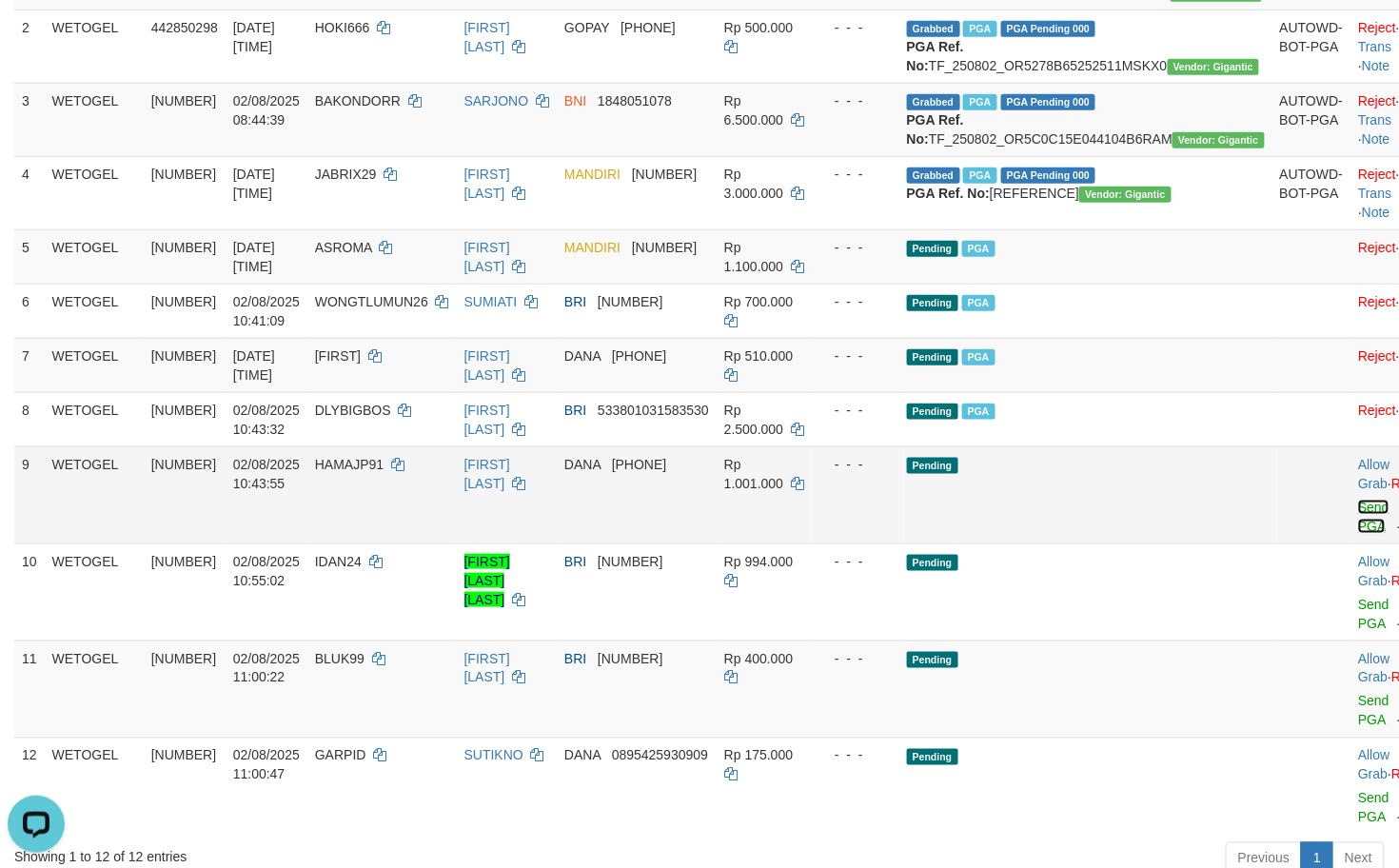 click on "Send PGA" at bounding box center [1373, 517] 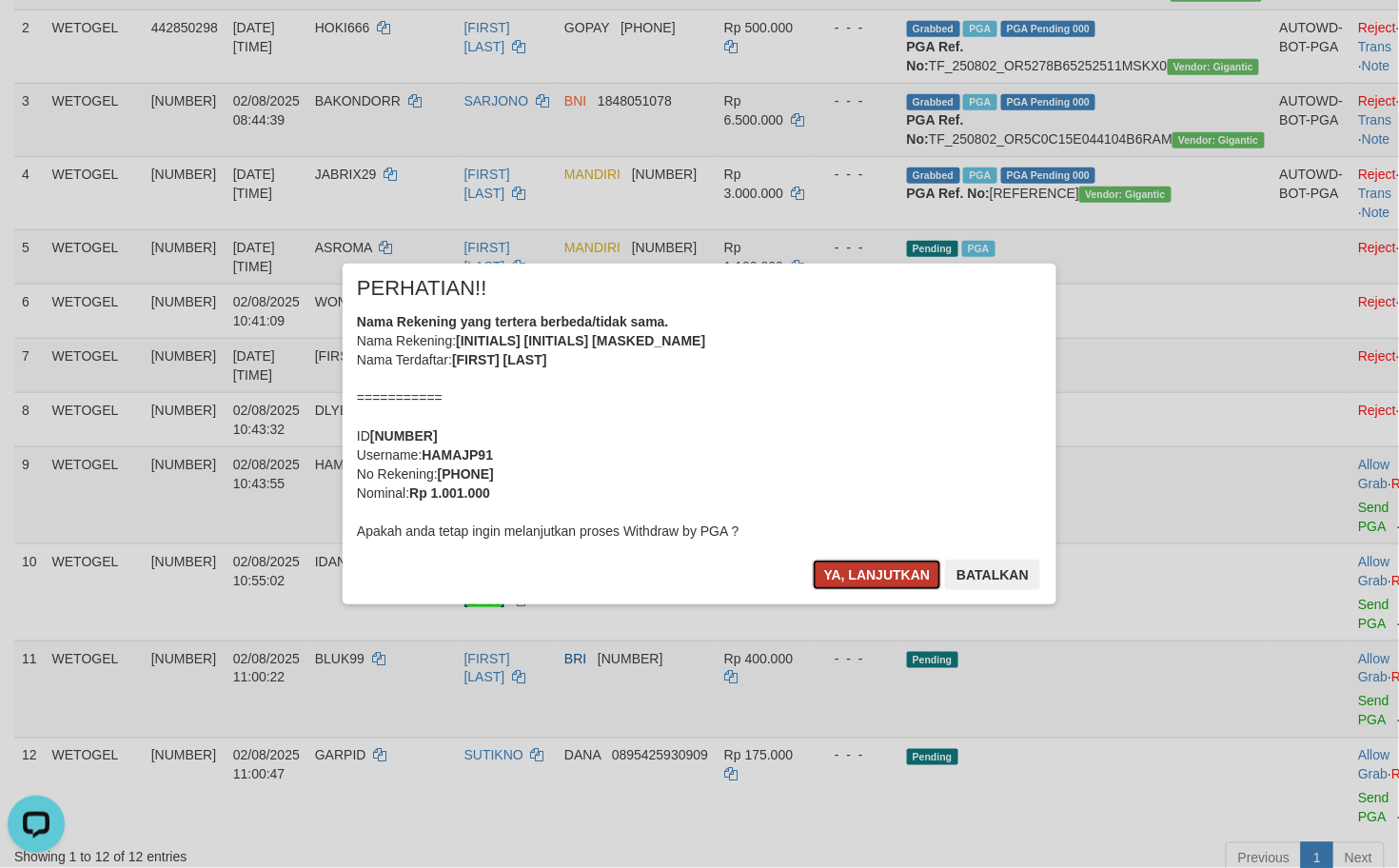 click on "Ya, lanjutkan" at bounding box center [877, 575] 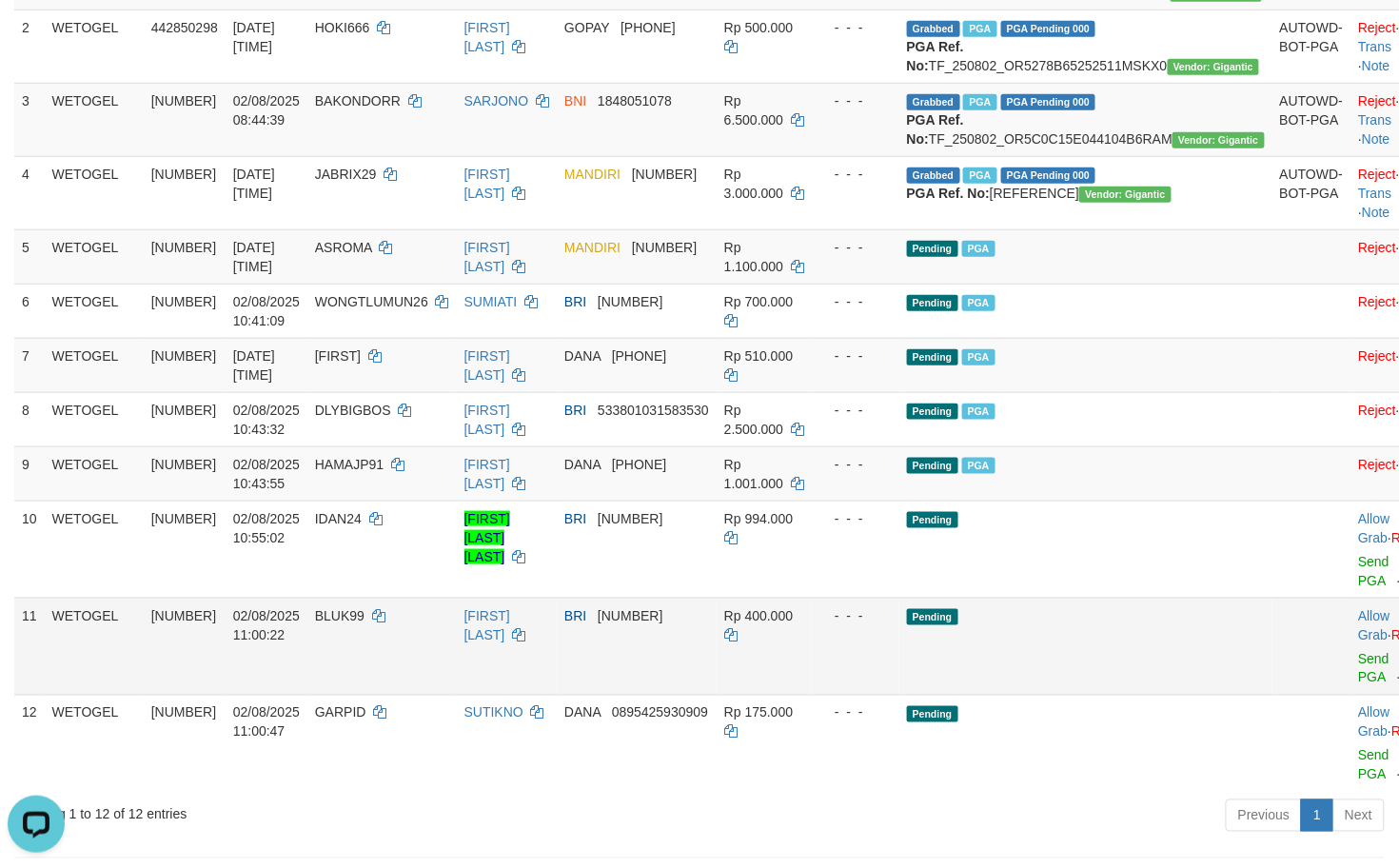 click on "Pending" at bounding box center [1086, 646] 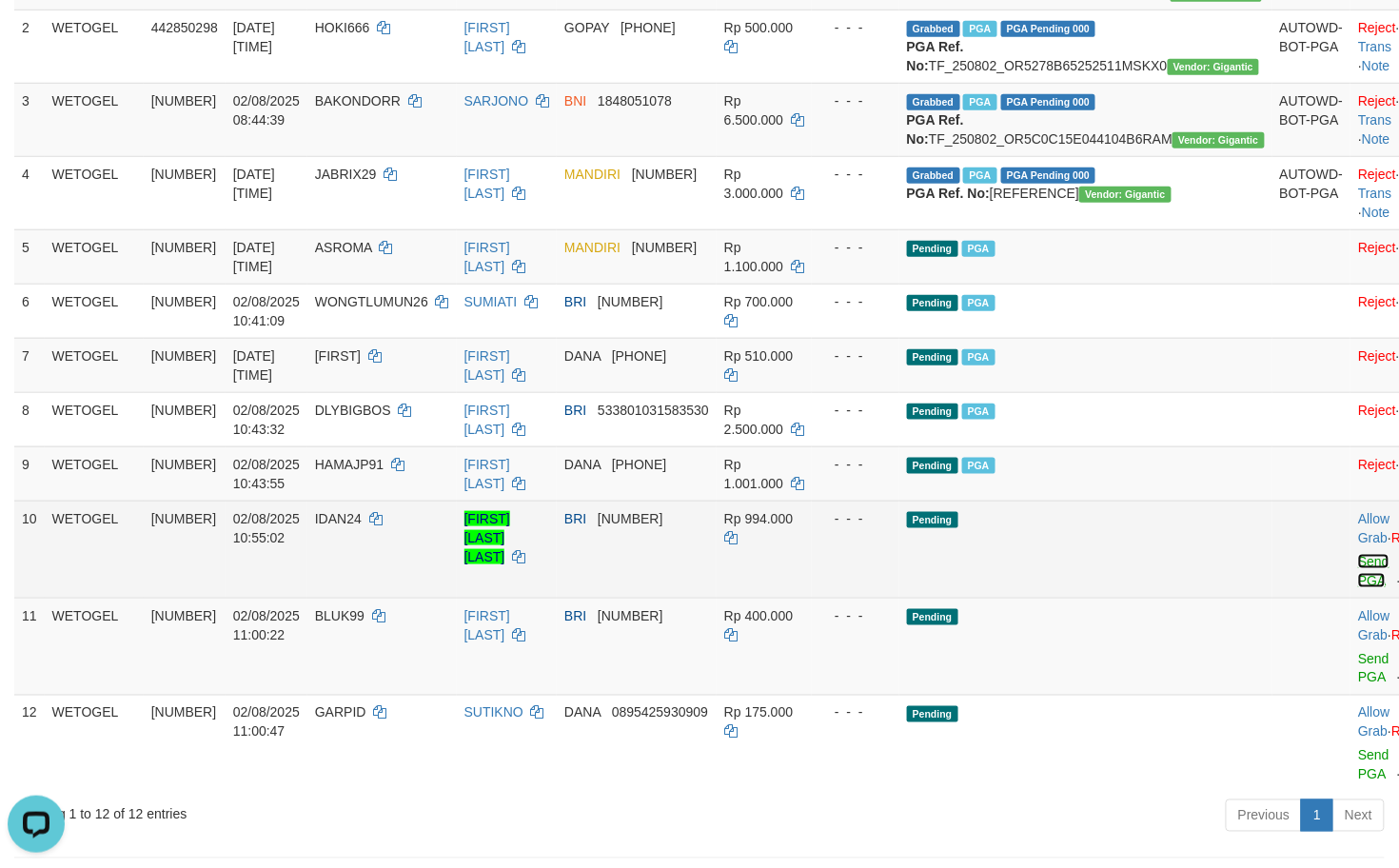 click on "Send PGA" at bounding box center (1373, 571) 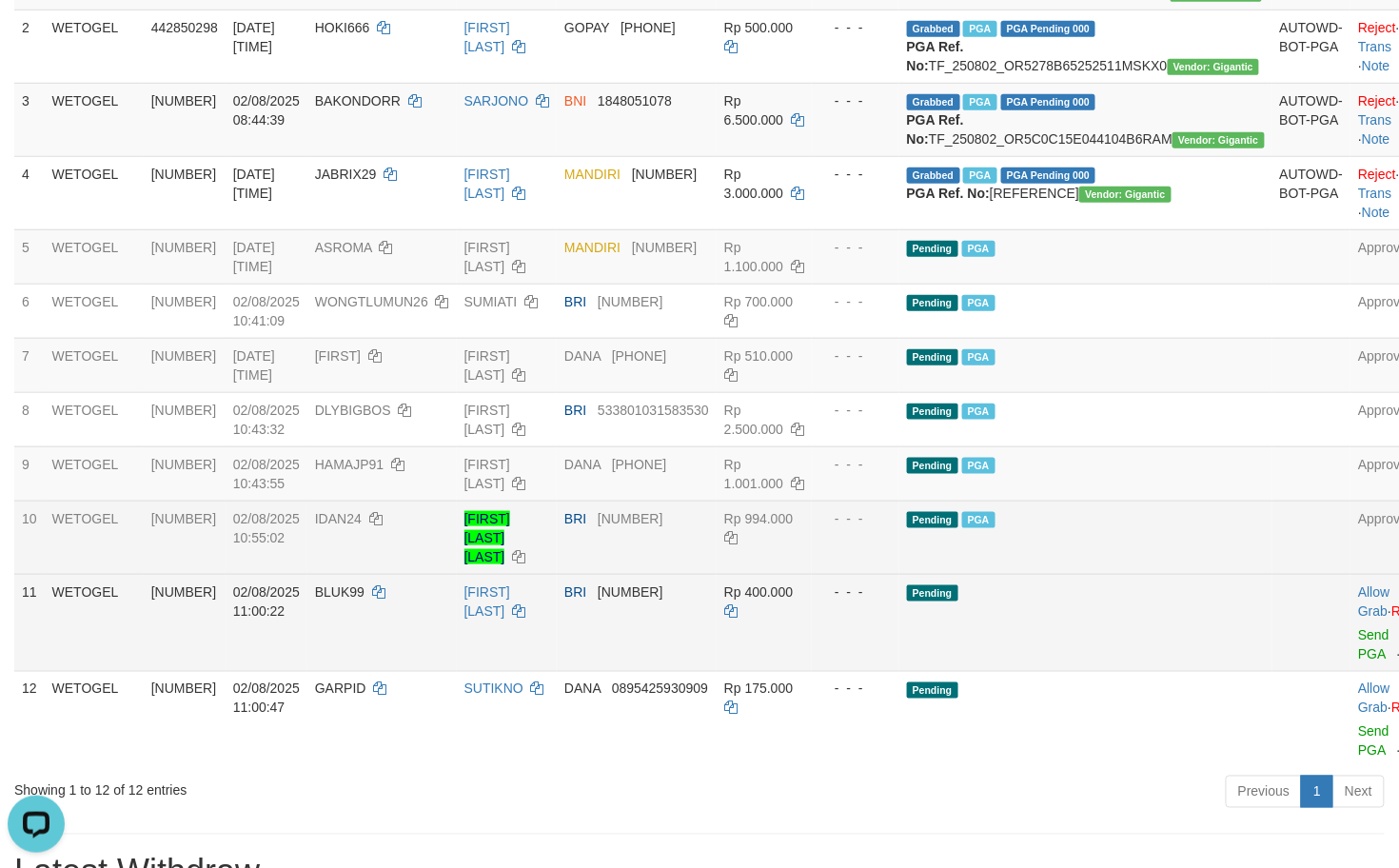 click on "BLUK99" at bounding box center (382, 622) 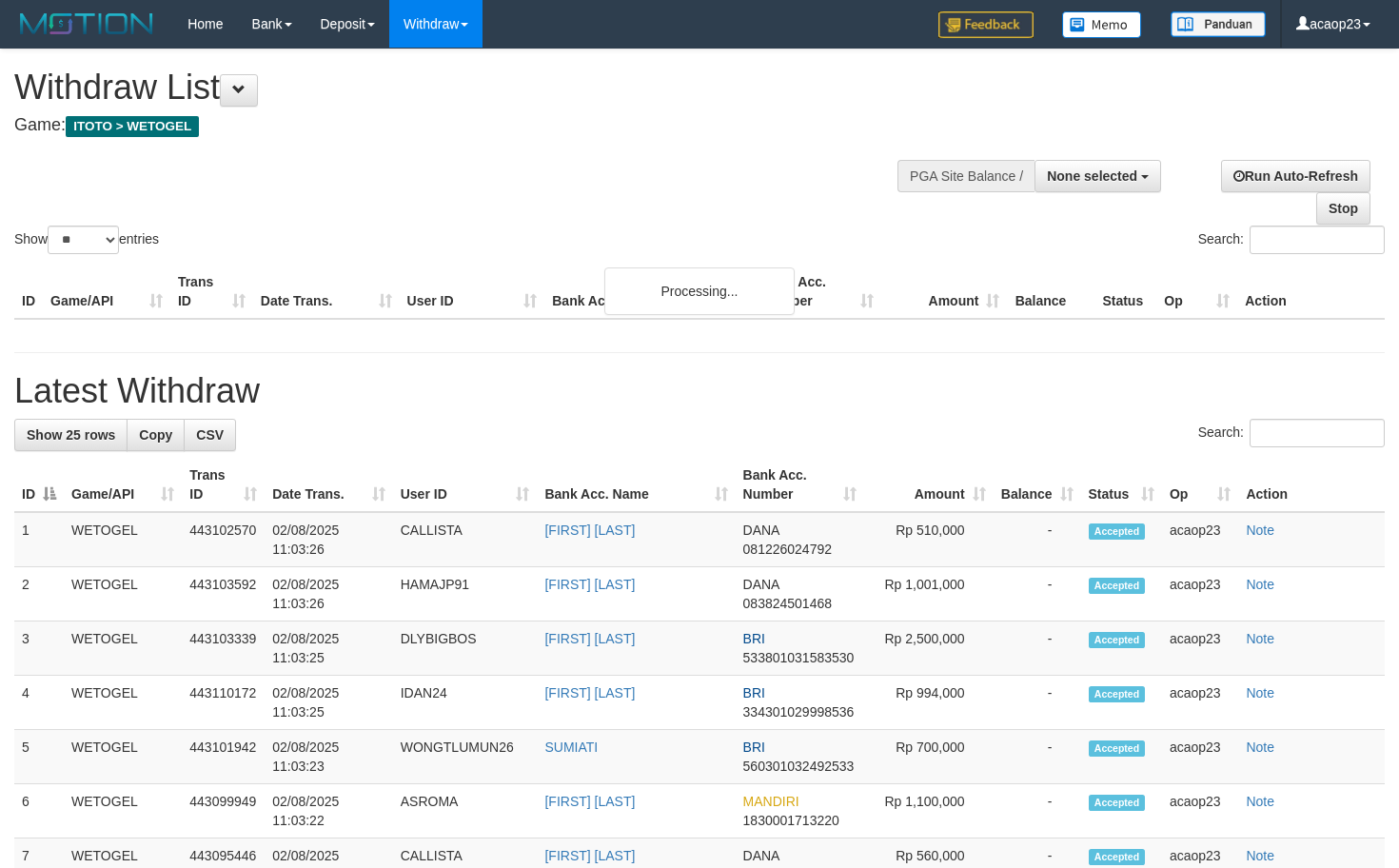 select 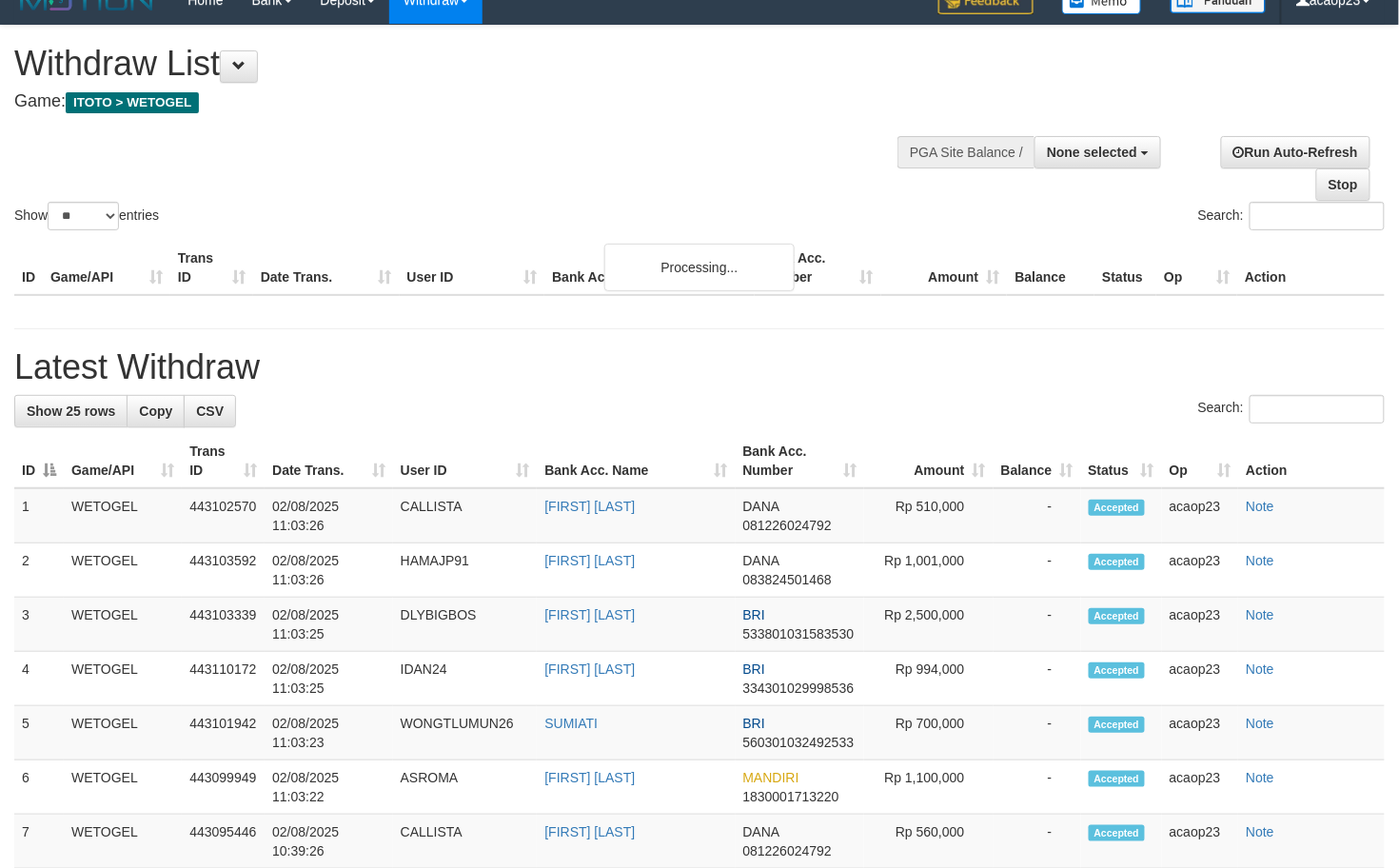 scroll, scrollTop: 0, scrollLeft: 0, axis: both 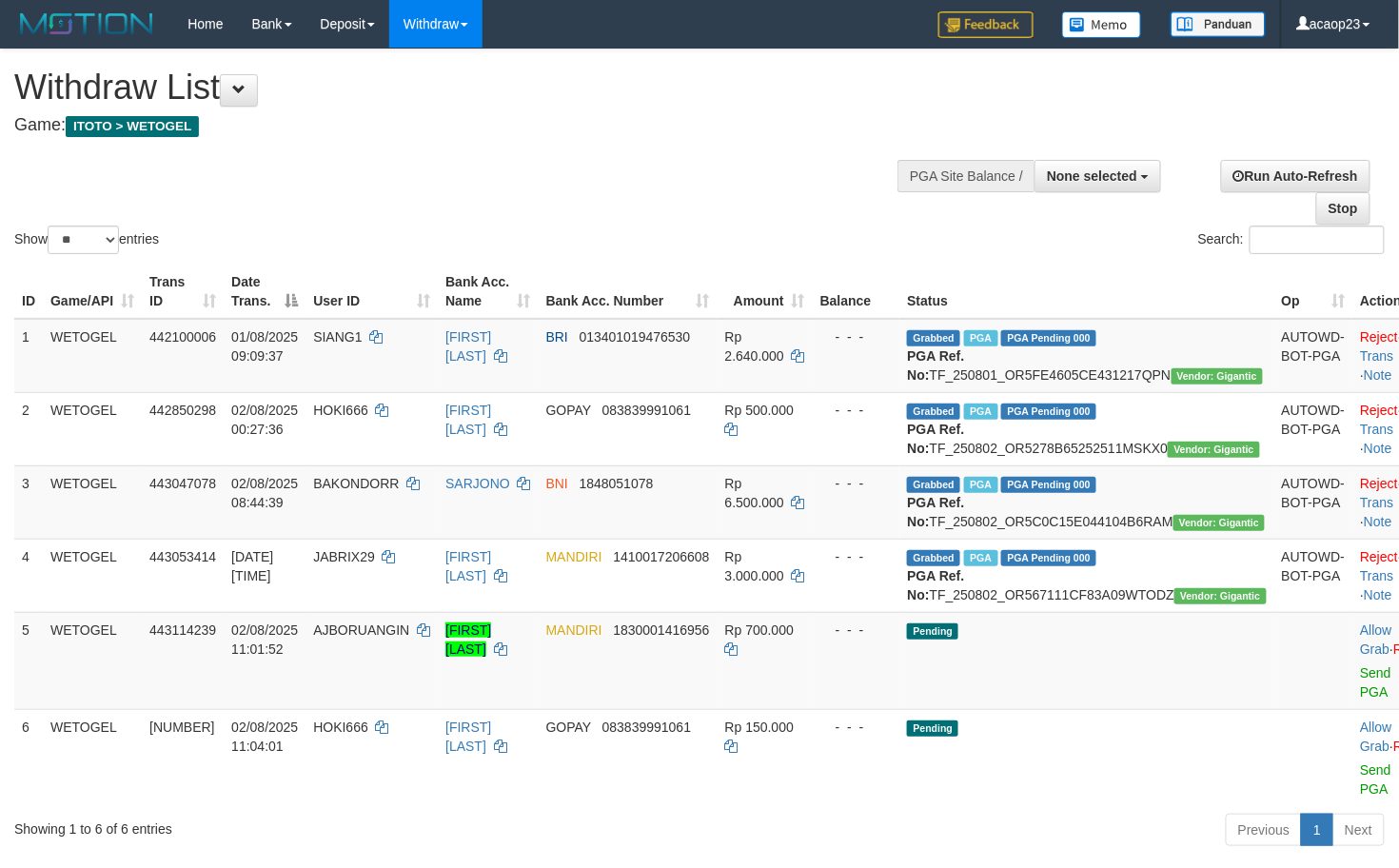 click on "Show  ** ** ** ***  entries Search:" at bounding box center (700, 153) 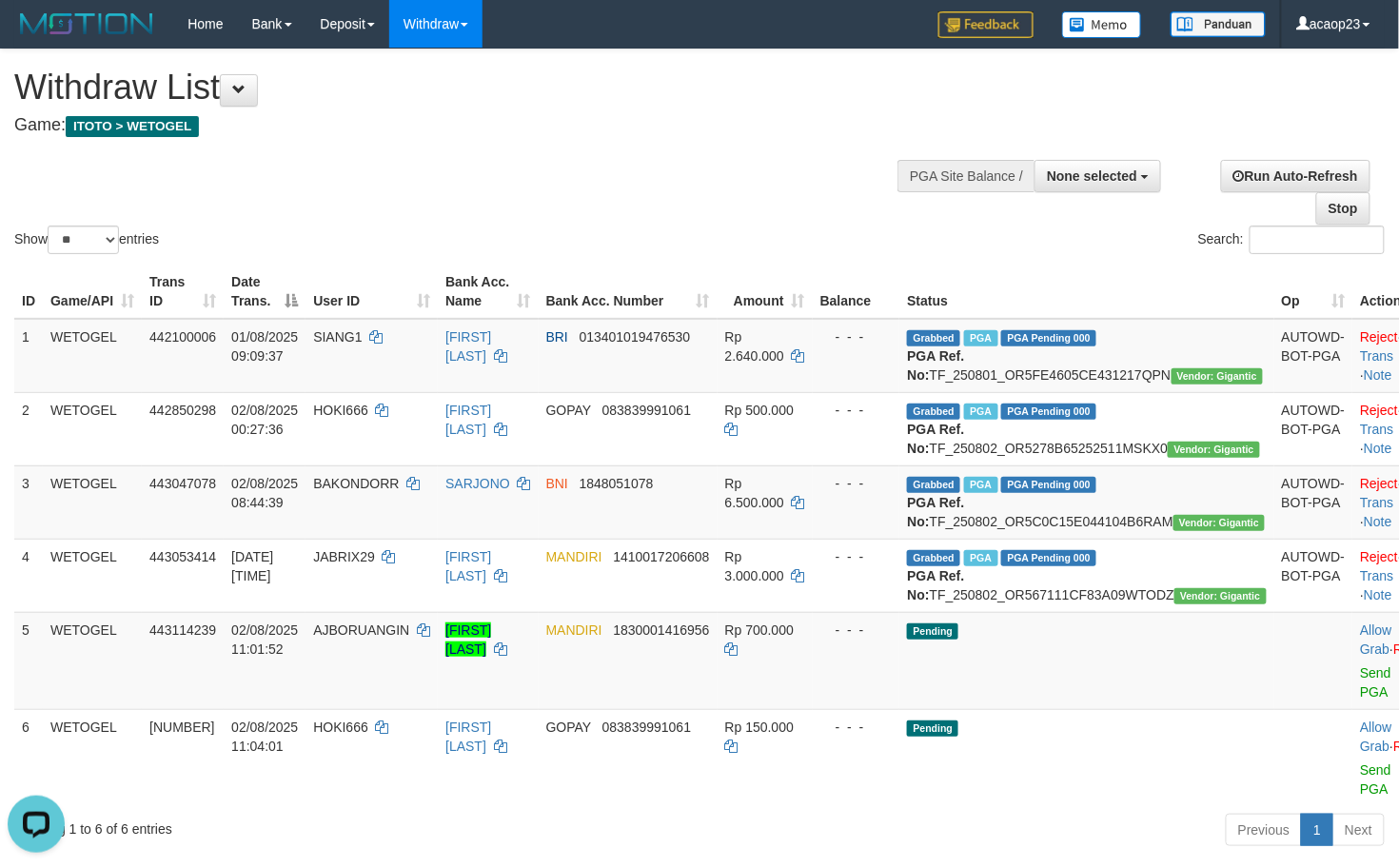 scroll, scrollTop: 0, scrollLeft: 0, axis: both 